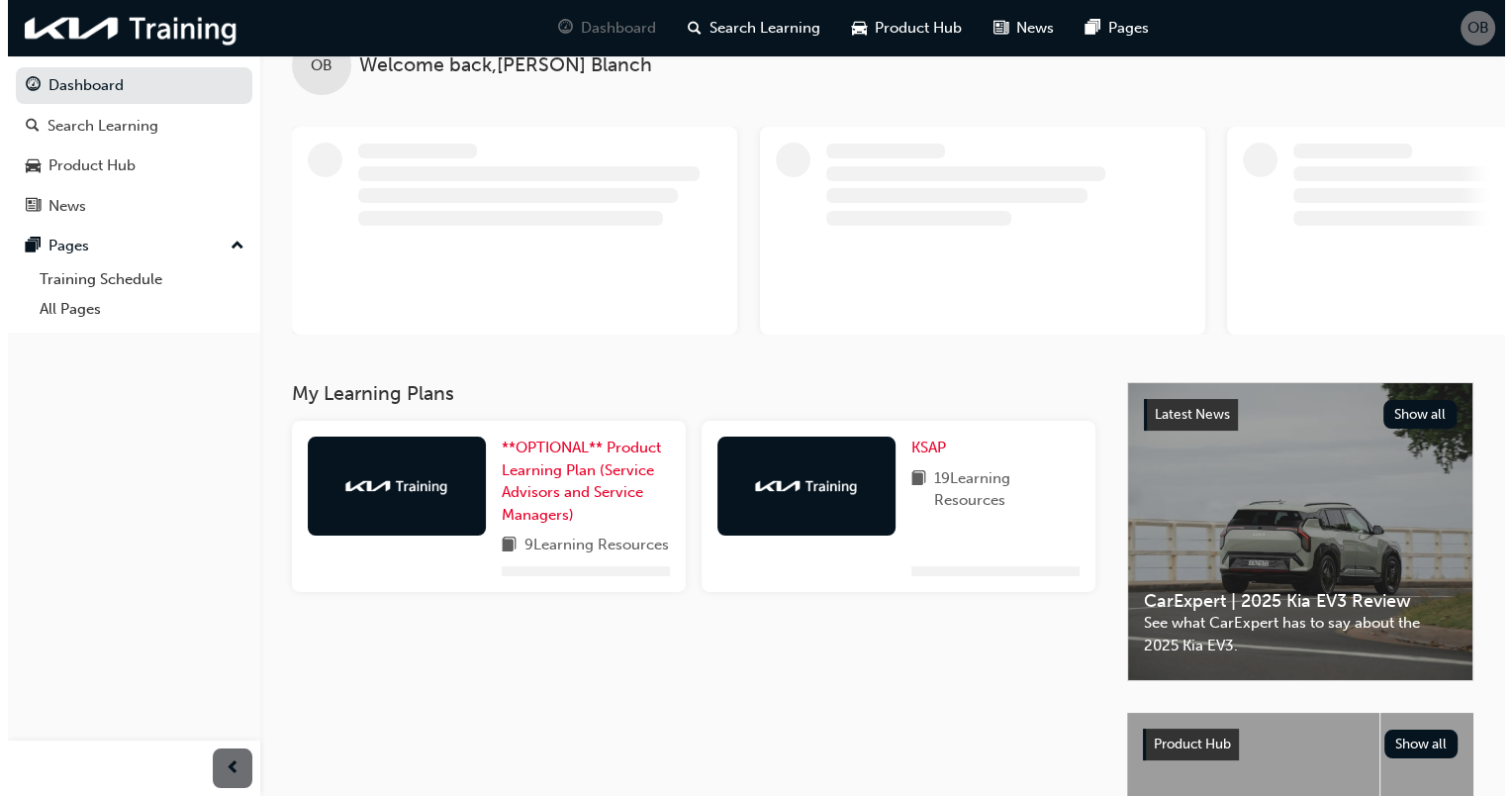 scroll, scrollTop: 0, scrollLeft: 0, axis: both 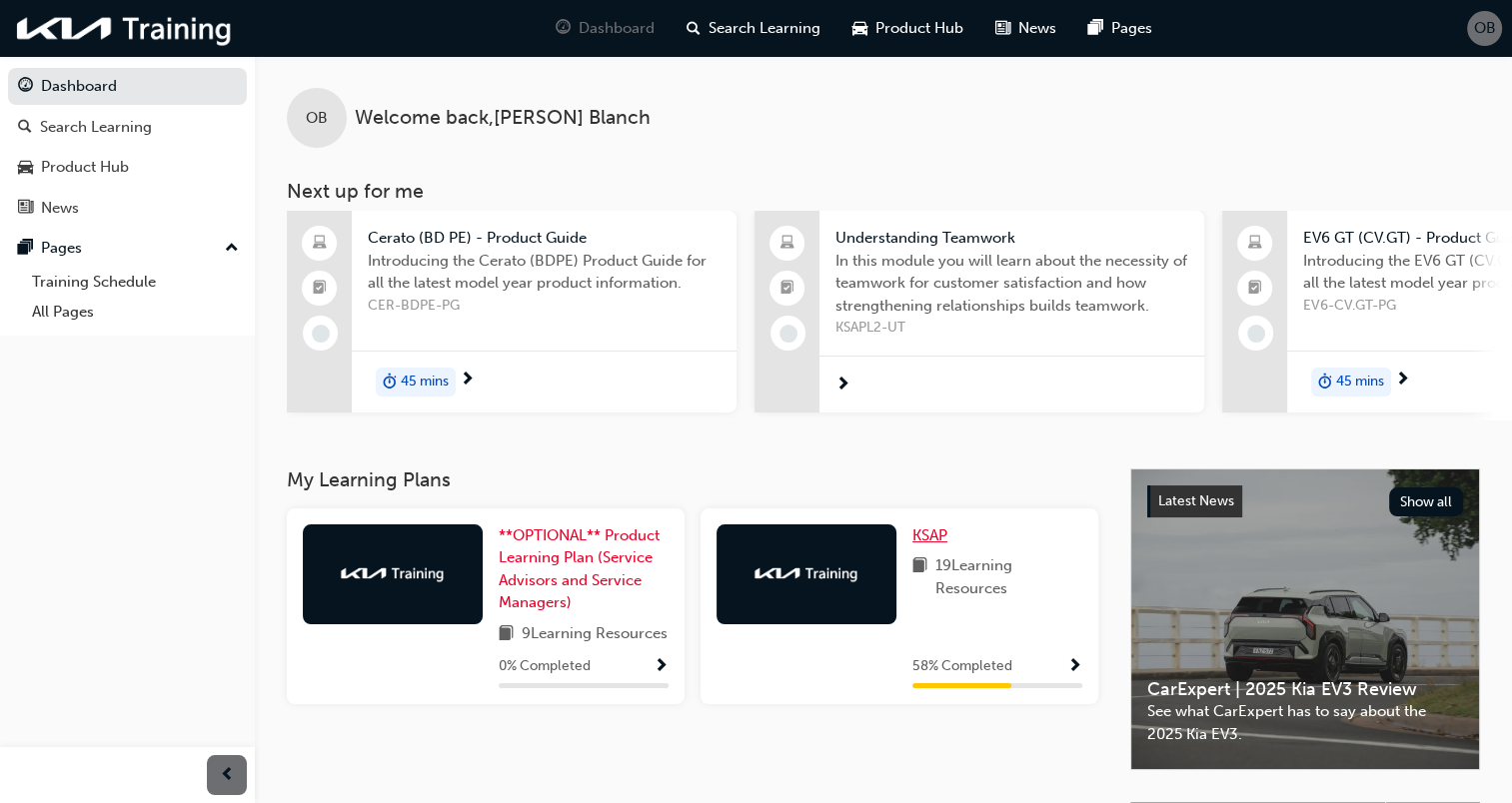click on "KSAP" at bounding box center (929, 535) 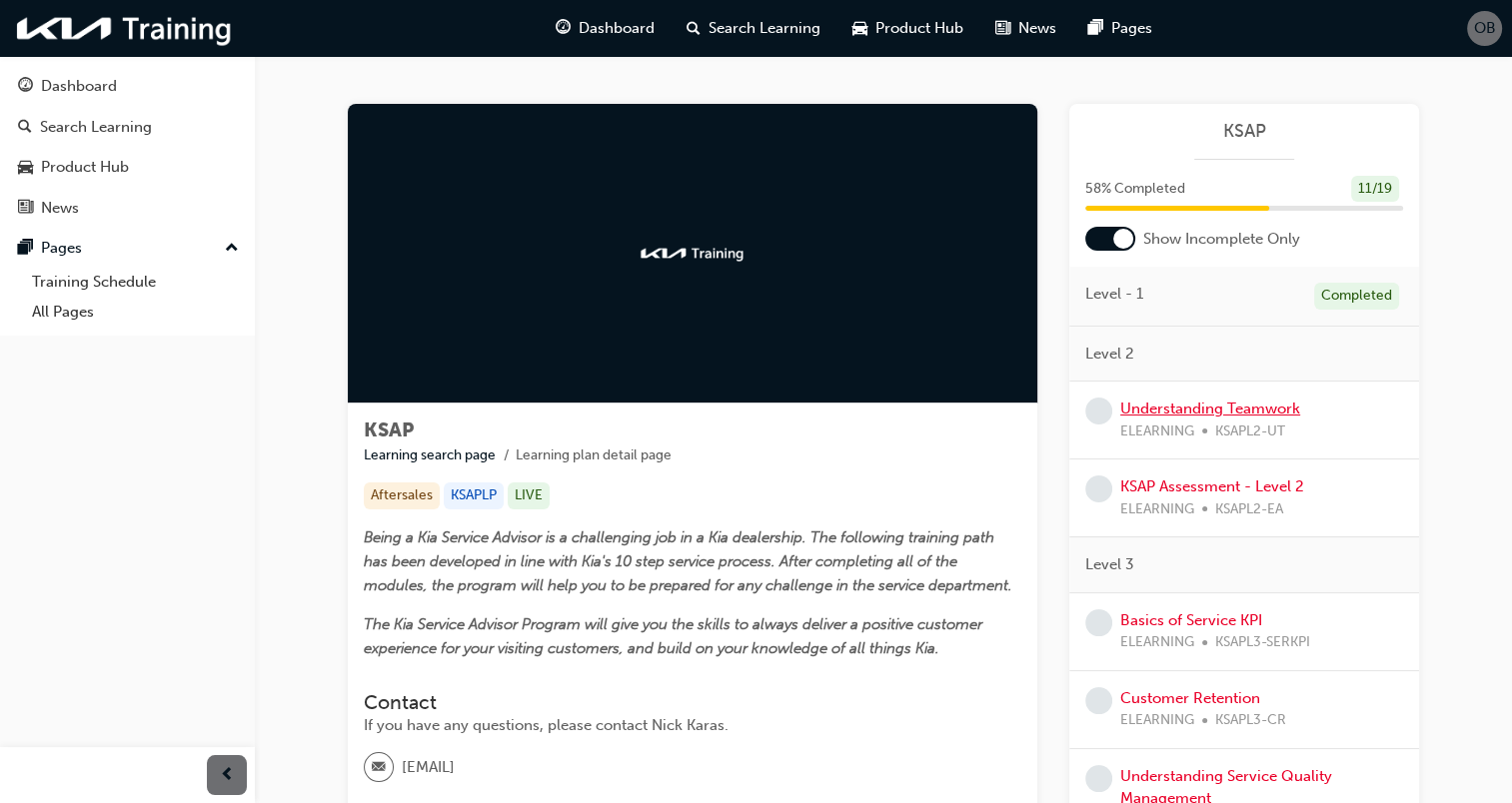 click on "Understanding Teamwork" at bounding box center (1210, 408) 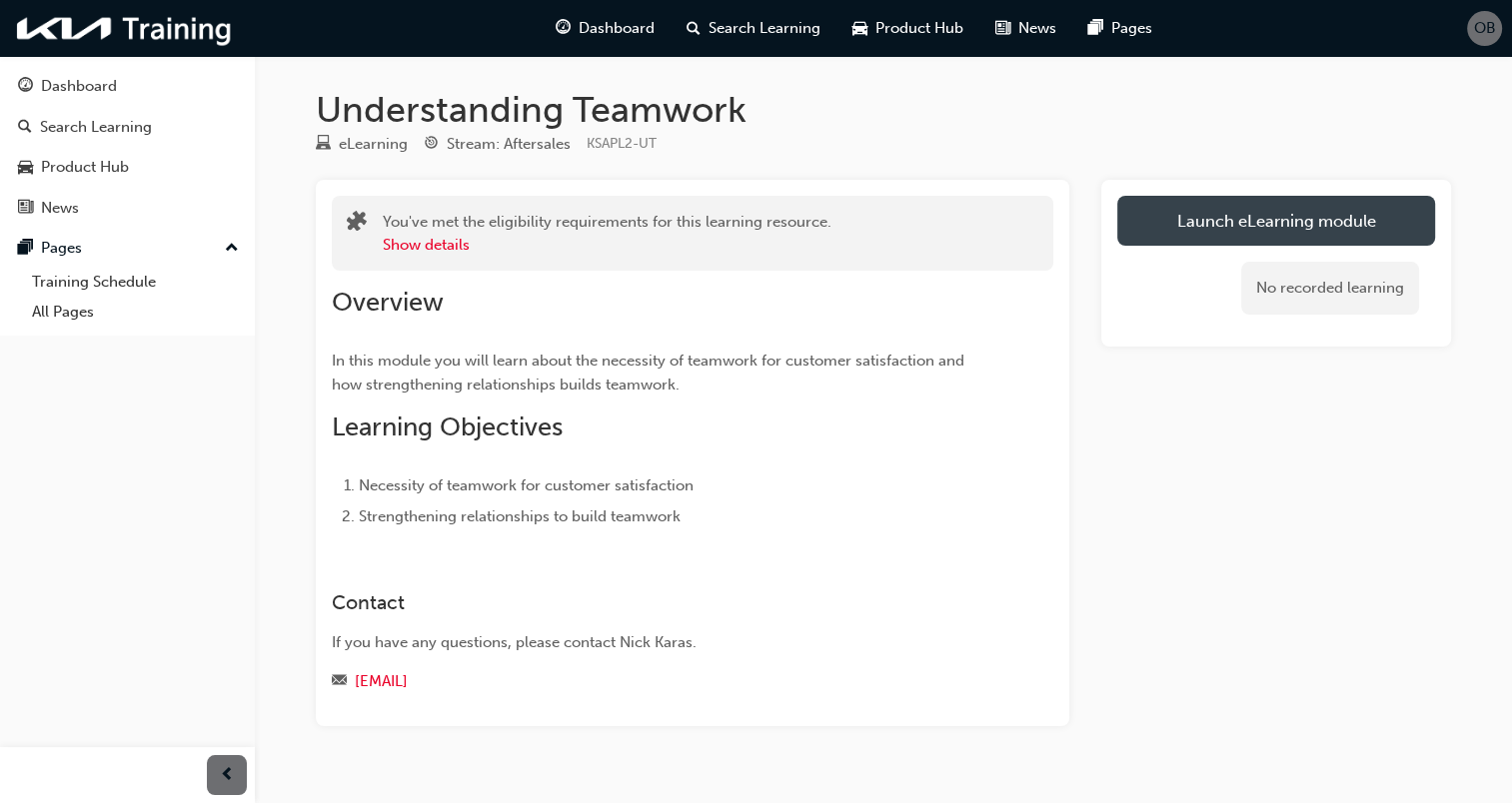 click on "Launch eLearning module" at bounding box center (1276, 221) 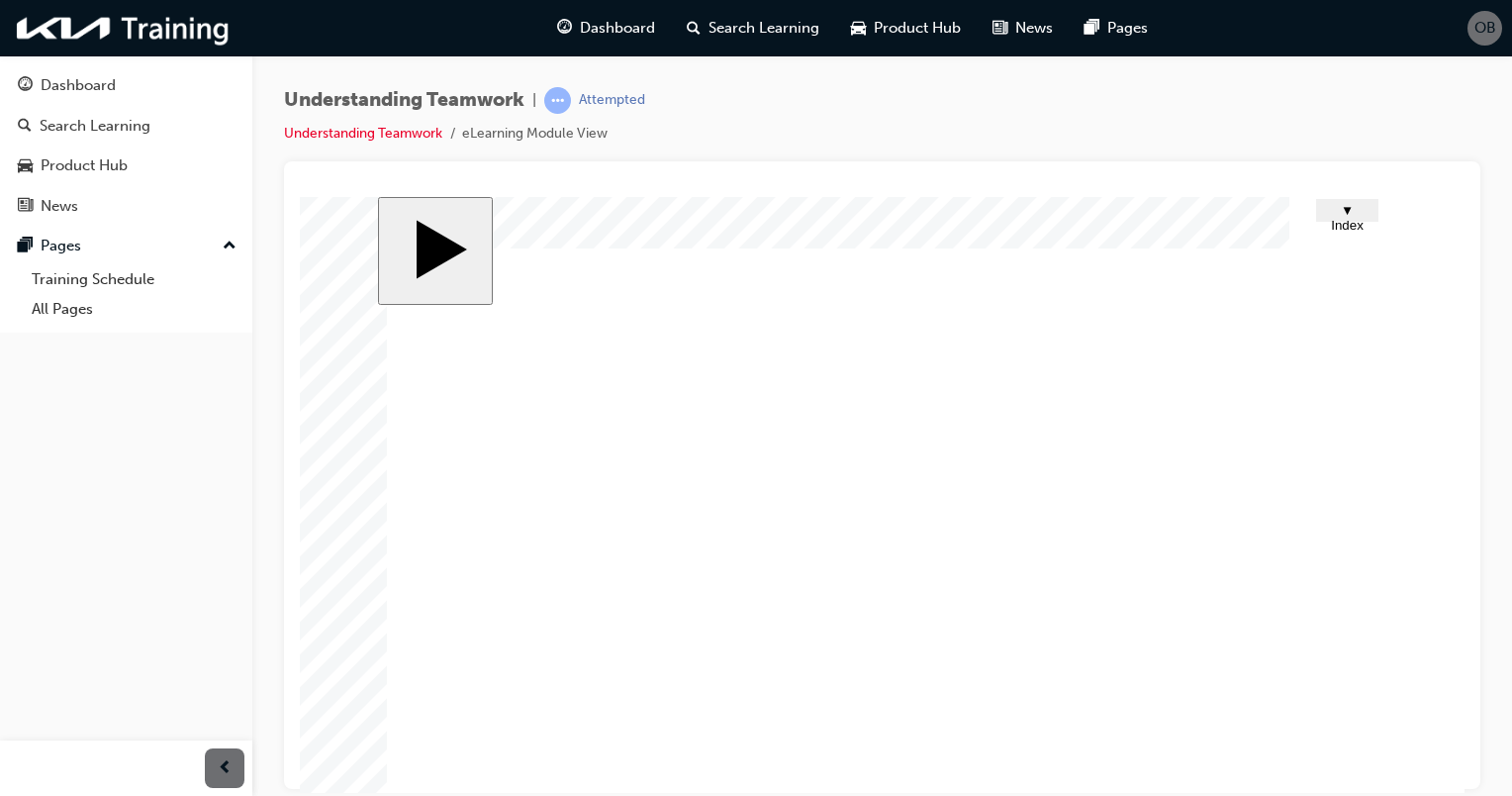 scroll, scrollTop: 116, scrollLeft: 0, axis: vertical 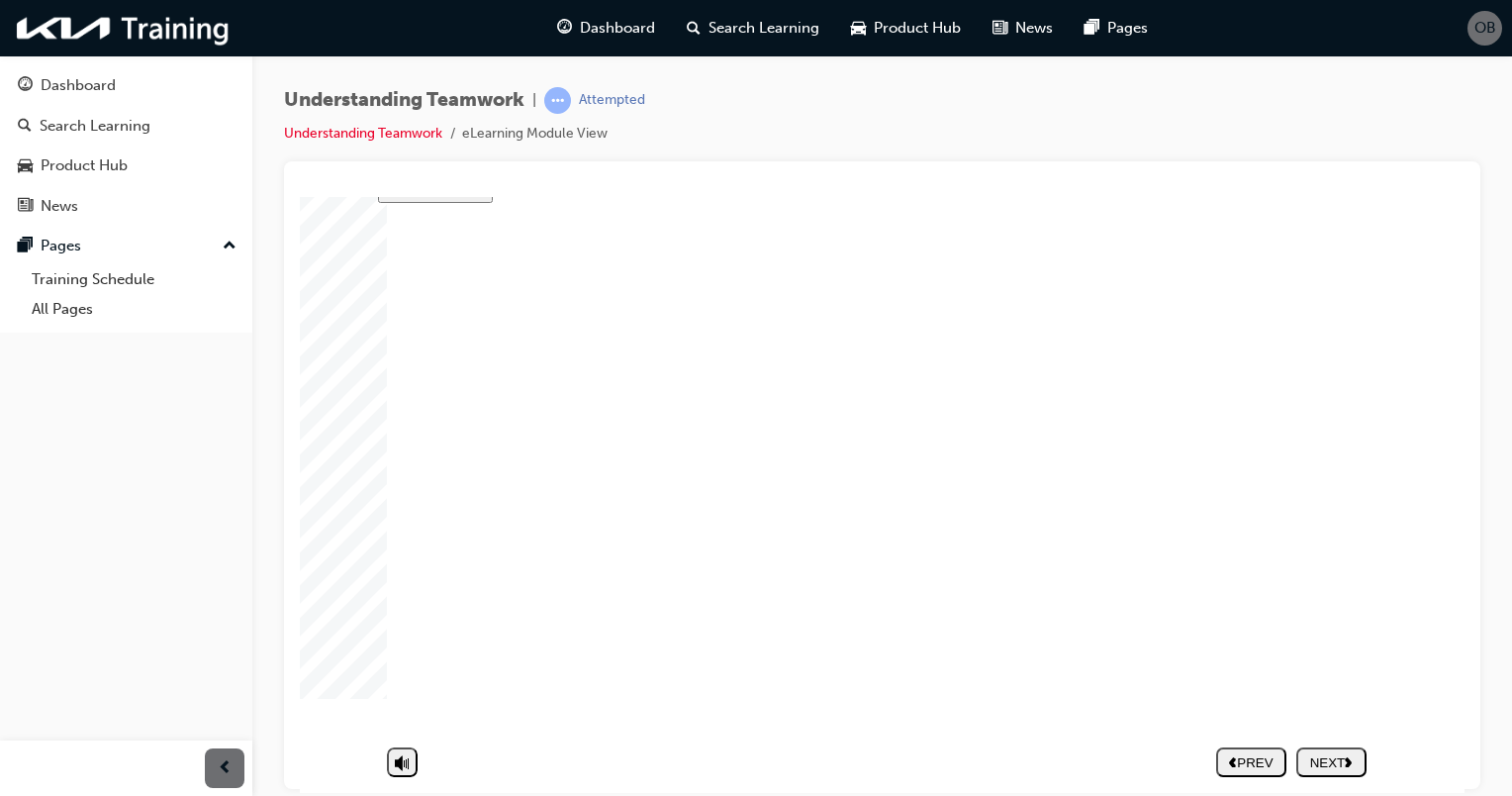 click on "PREV NEXT
SUBMIT" at bounding box center [1291, 761] 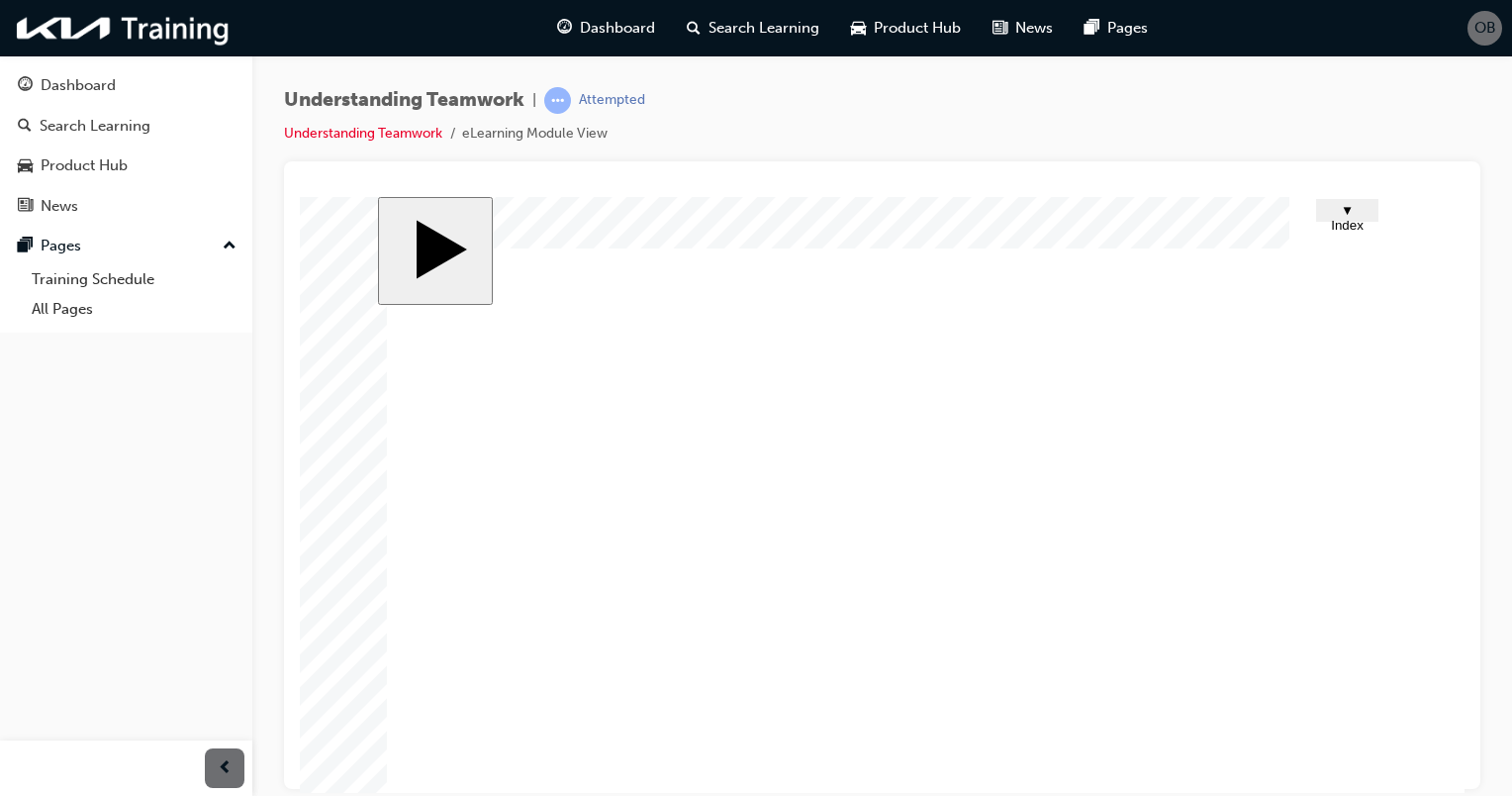 scroll, scrollTop: 116, scrollLeft: 0, axis: vertical 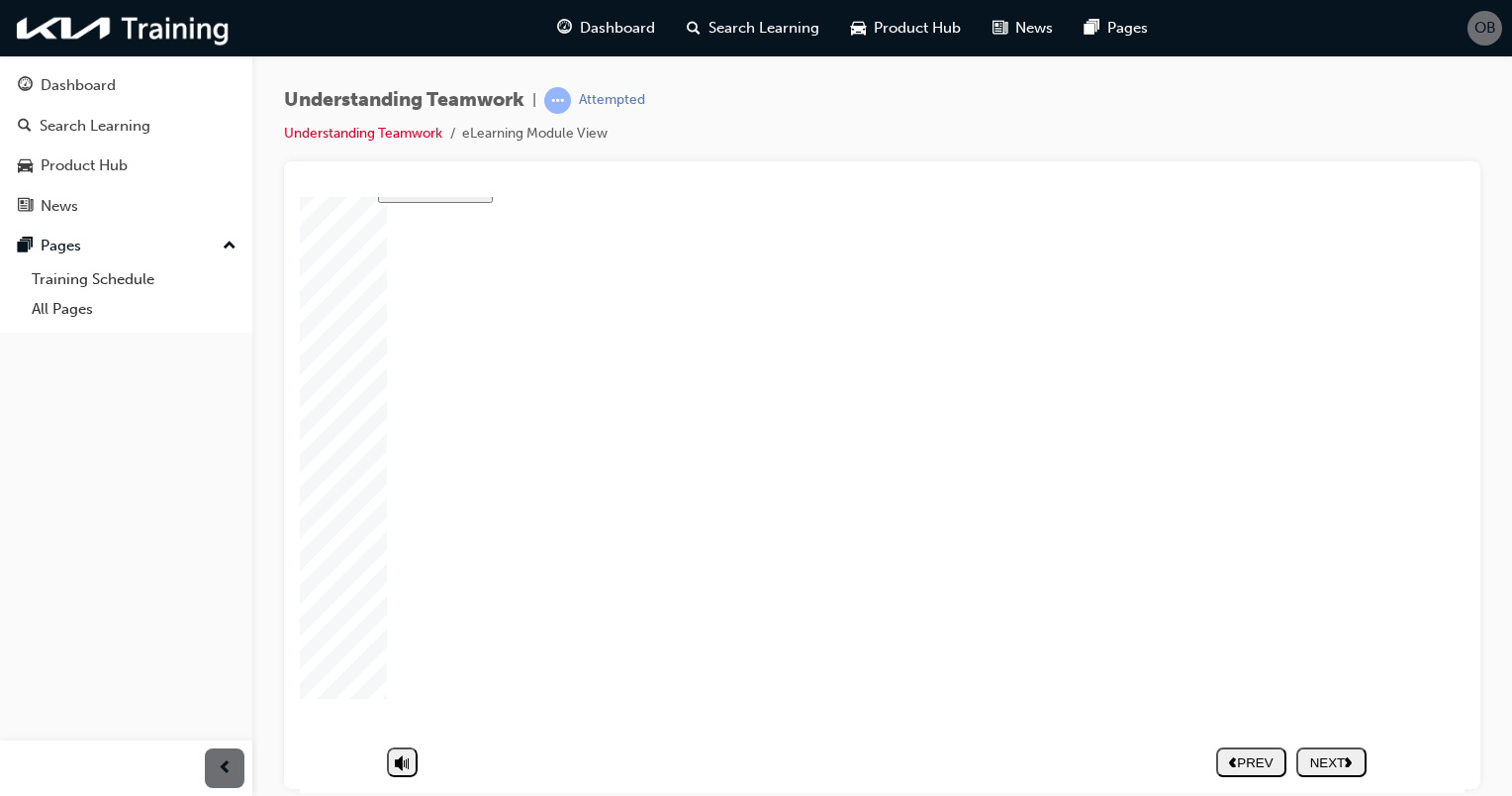 click on "PREV NEXT
SUBMIT" at bounding box center [1291, 761] 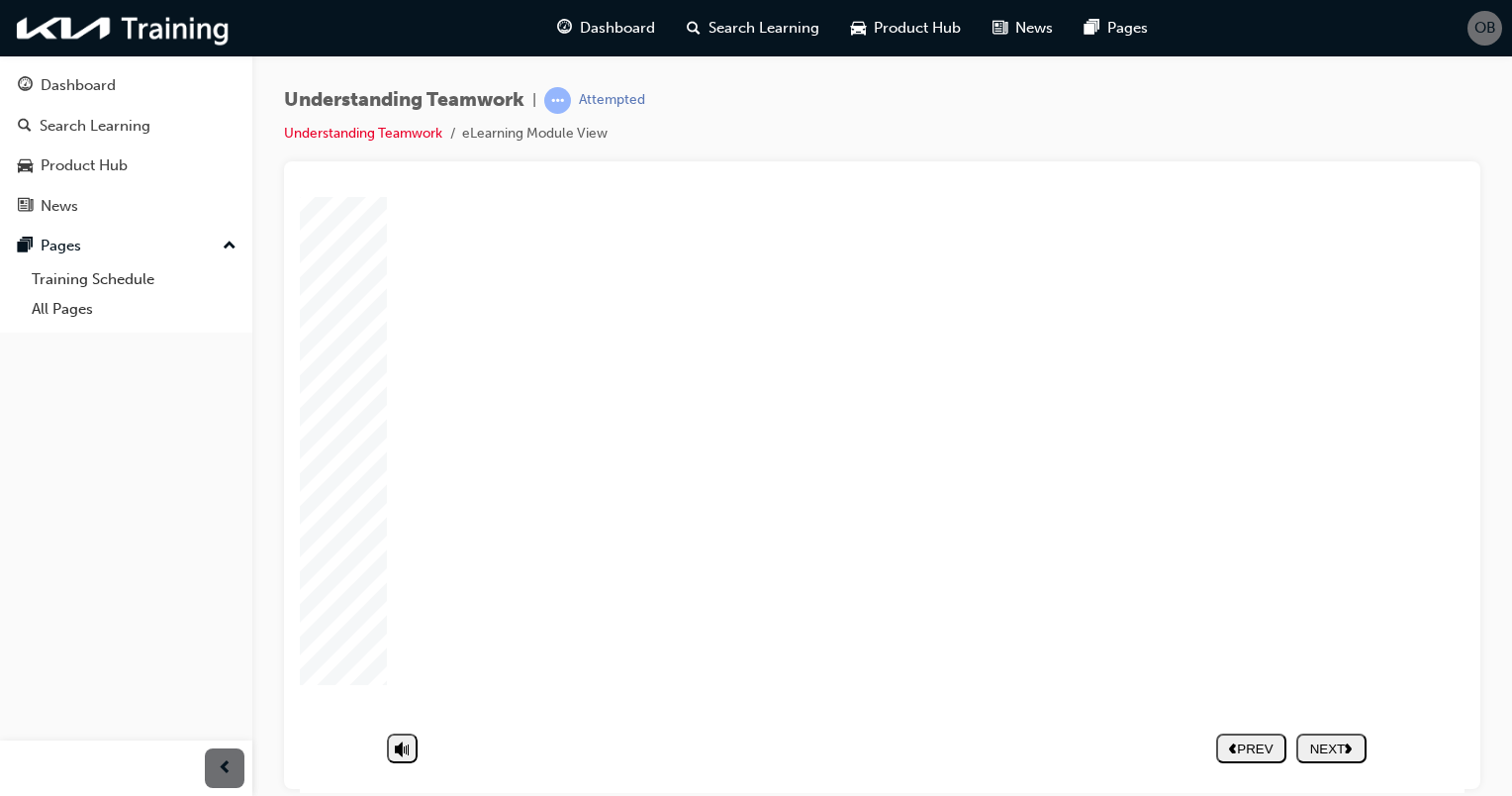 click on "NEXT" at bounding box center [1331, 747] 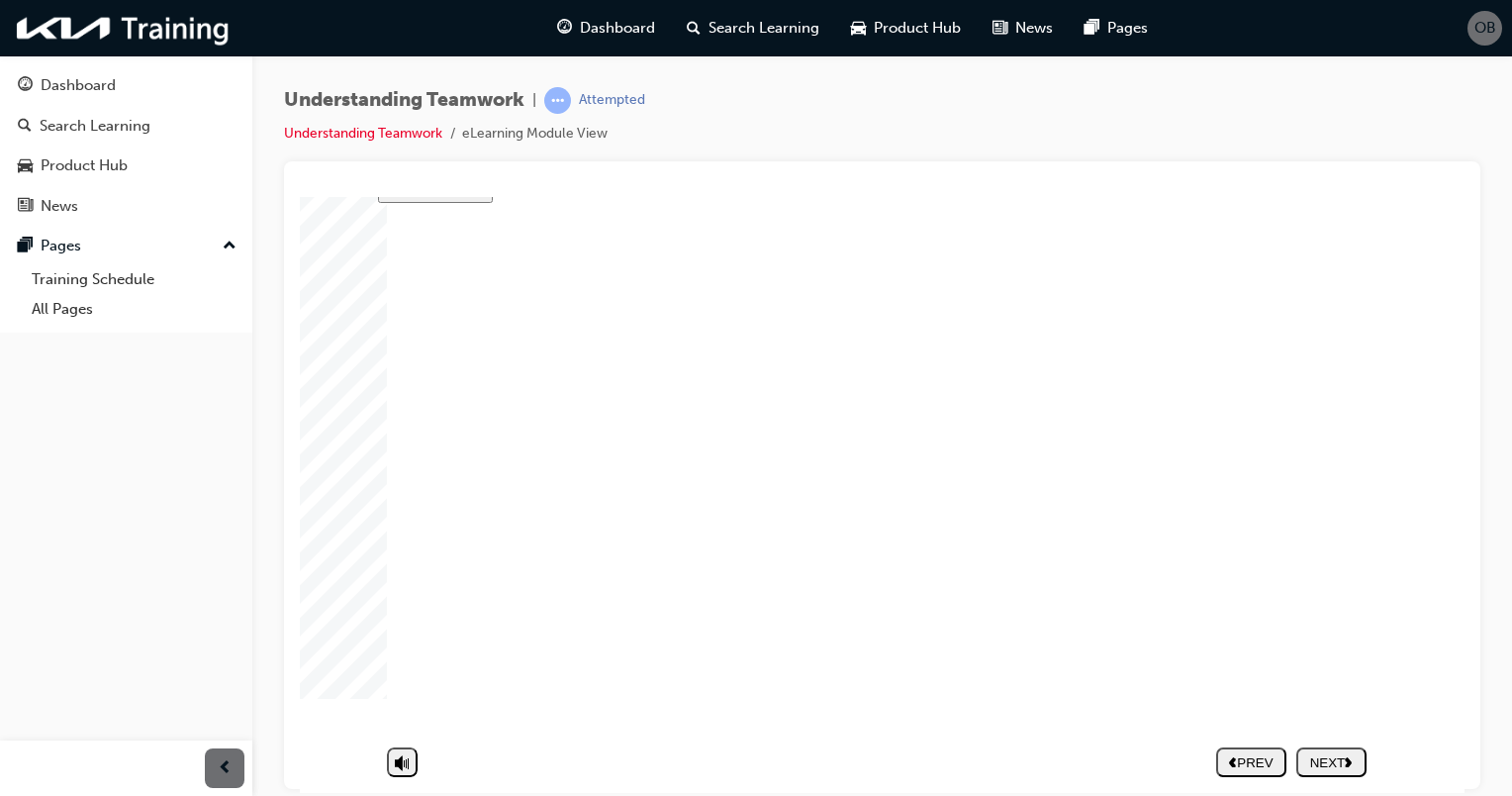 click on "PREV NEXT
SUBMIT" at bounding box center [1291, 761] 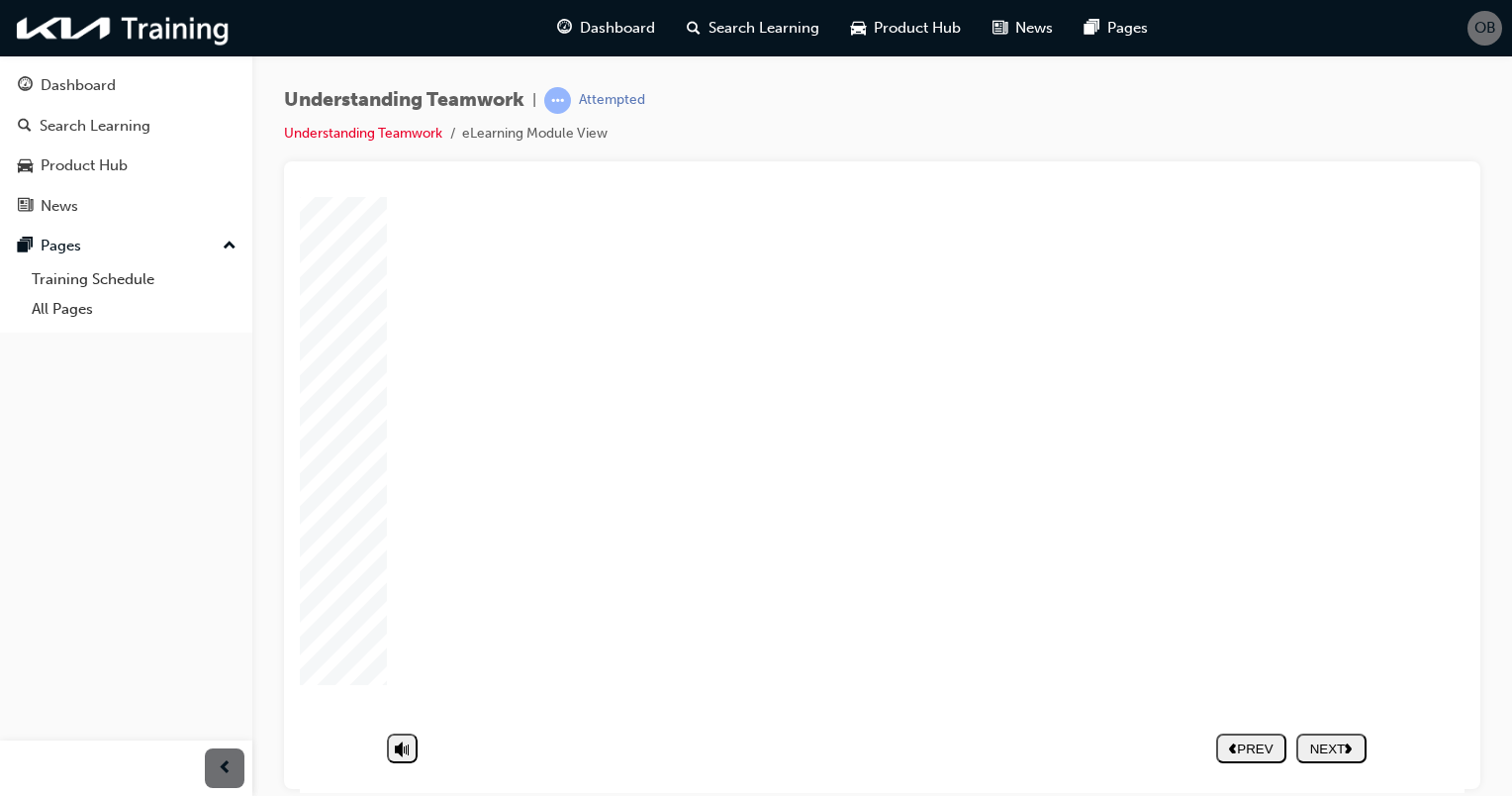 click 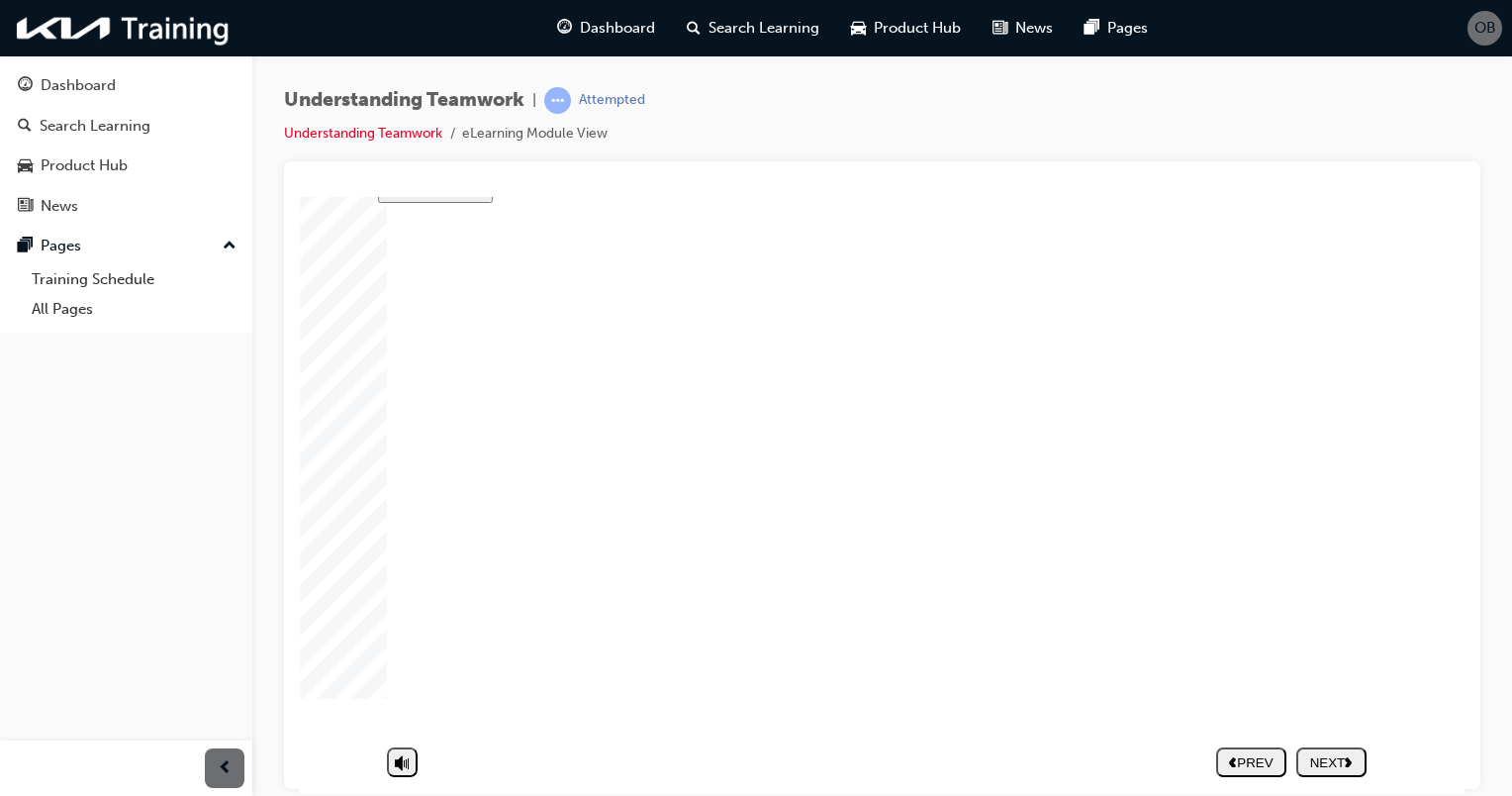 click 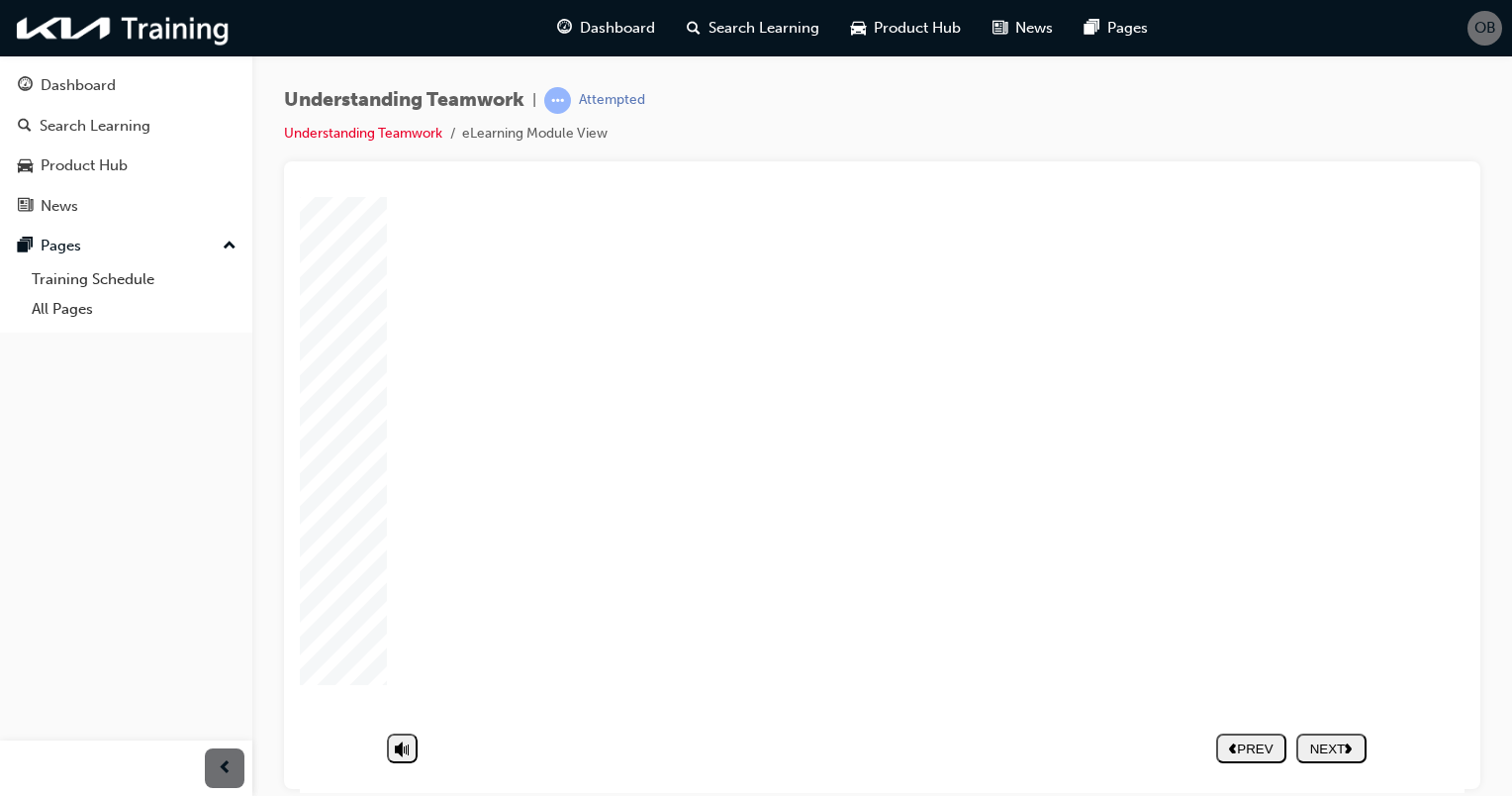 click 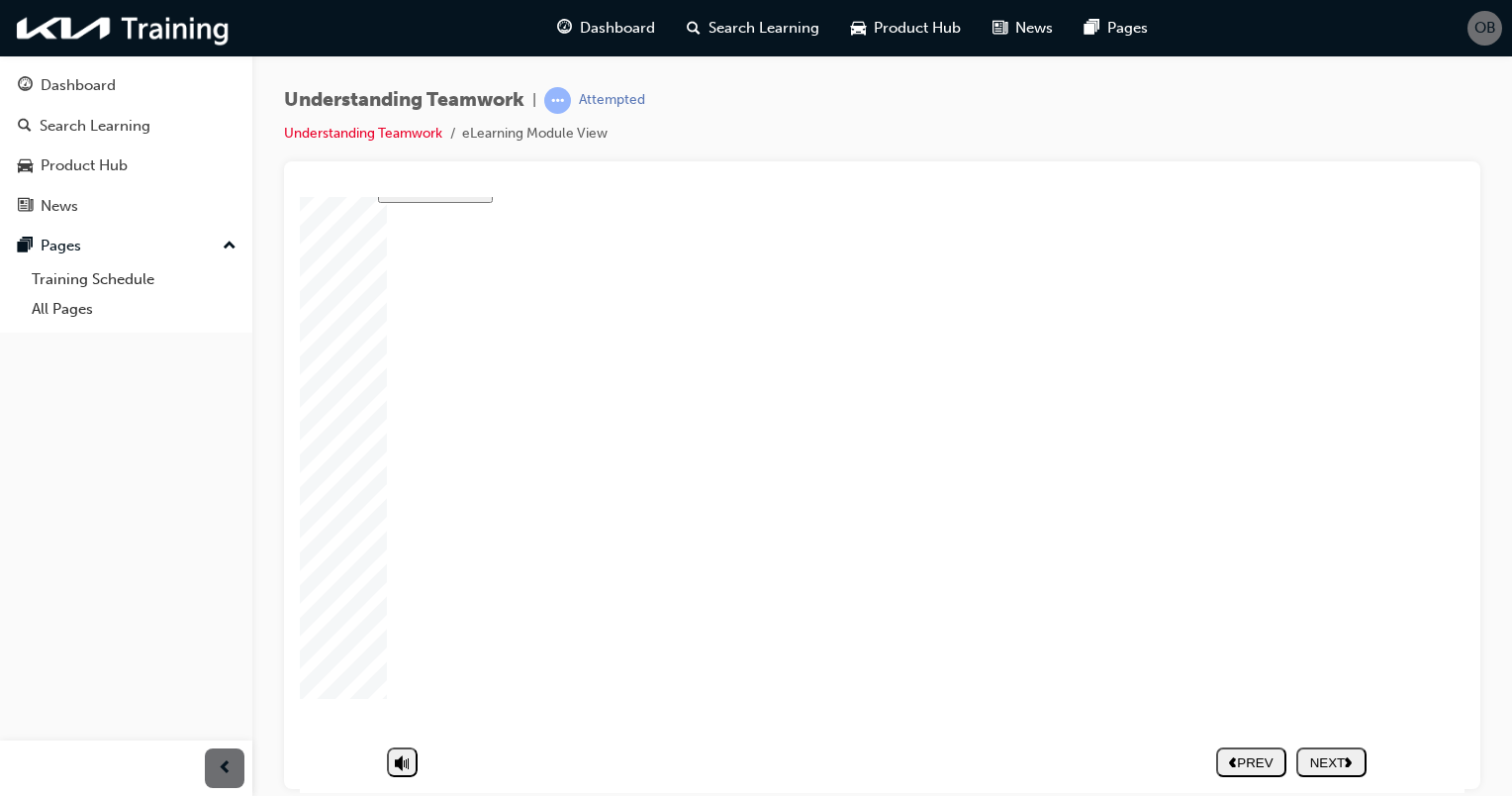 click 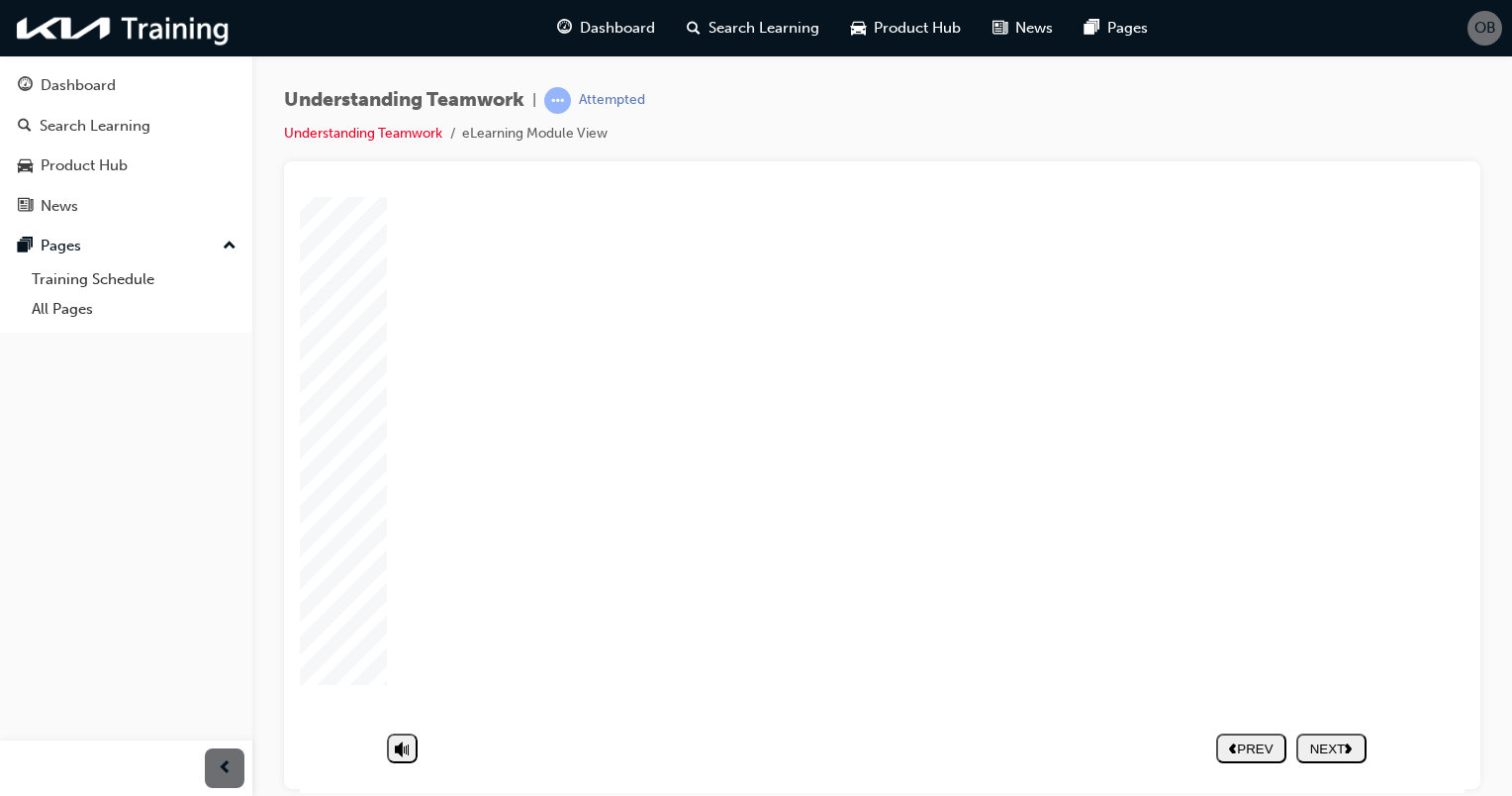 scroll, scrollTop: 0, scrollLeft: 0, axis: both 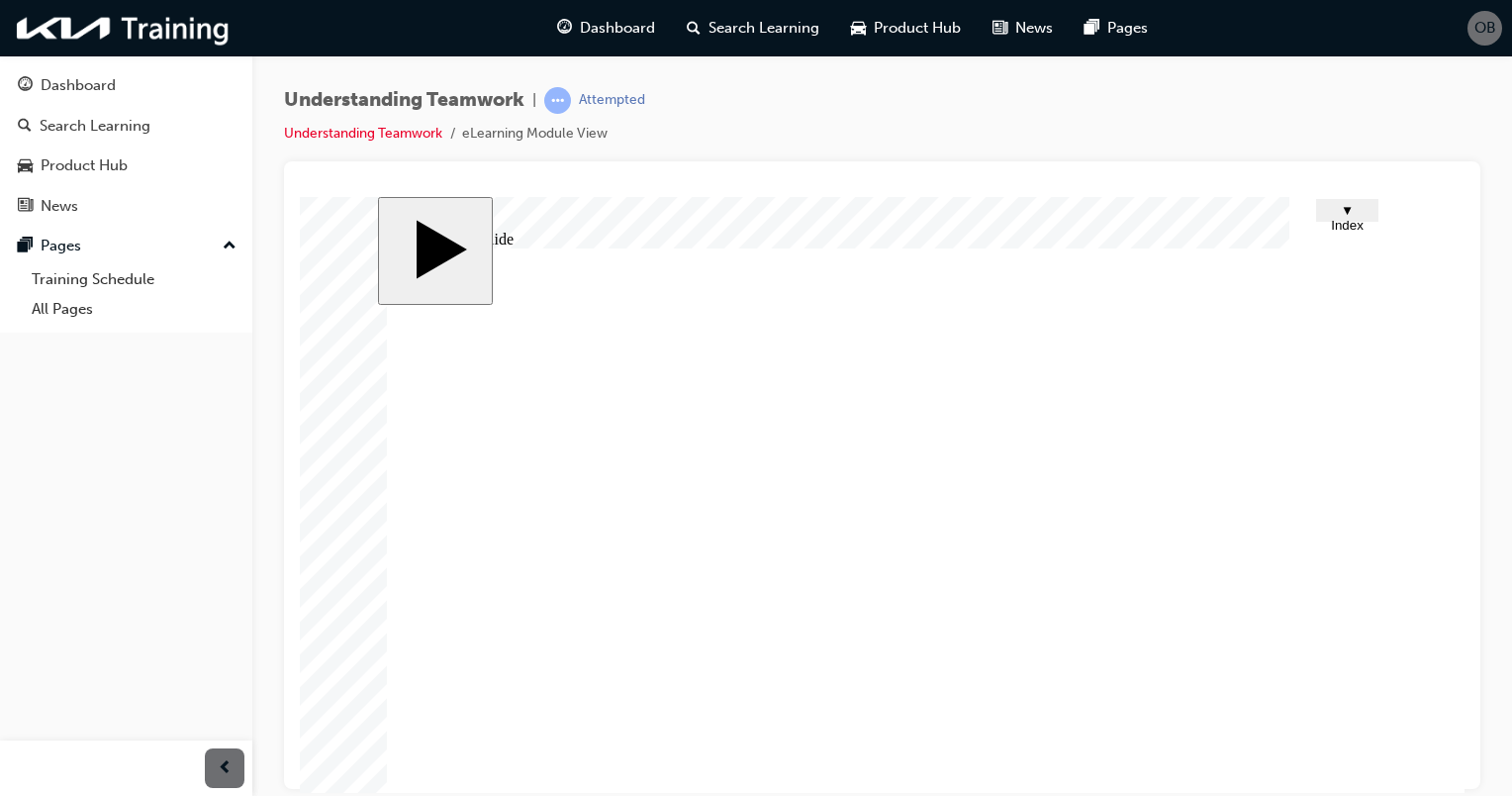 click at bounding box center (789, 1105) 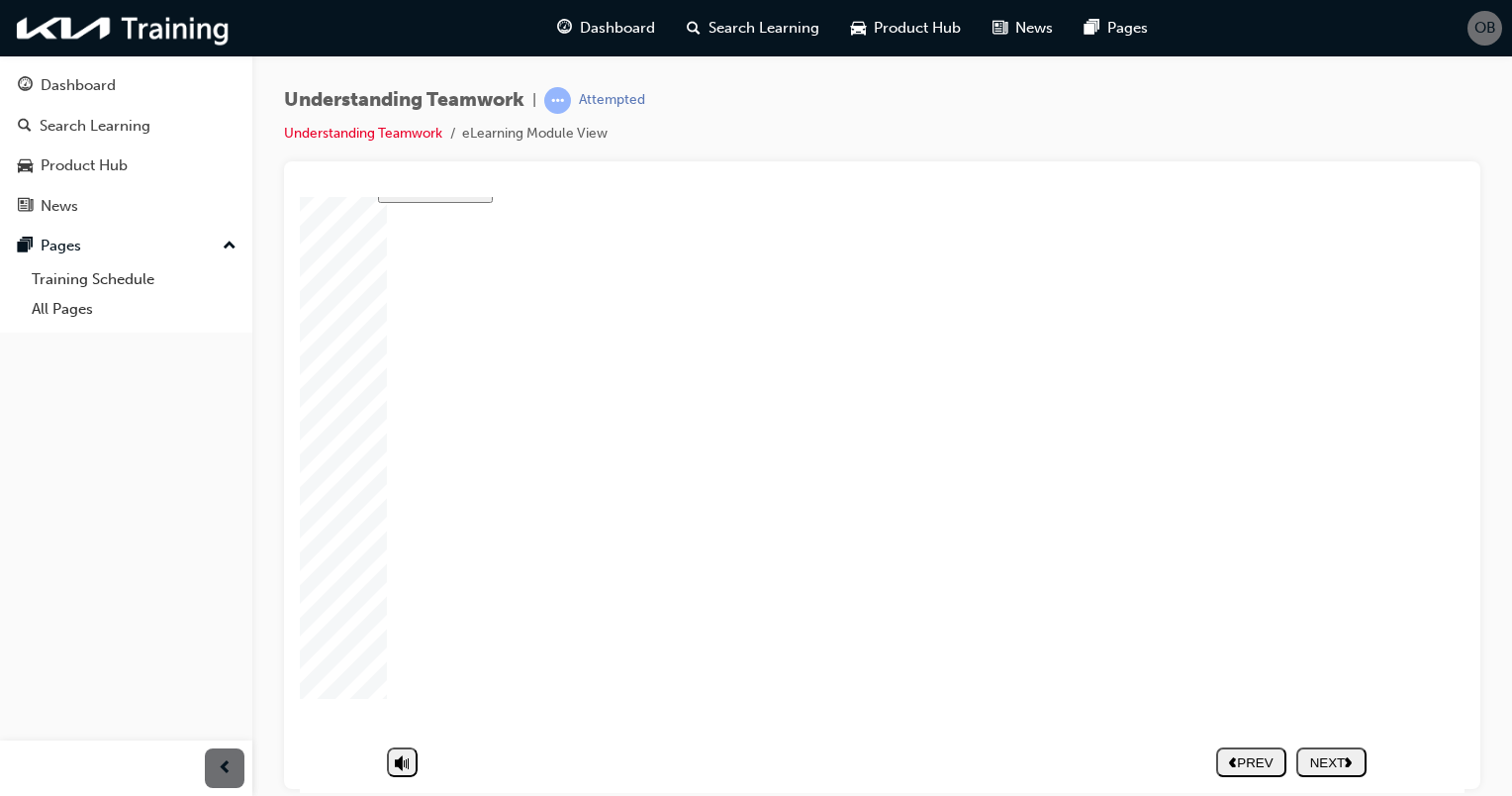 click 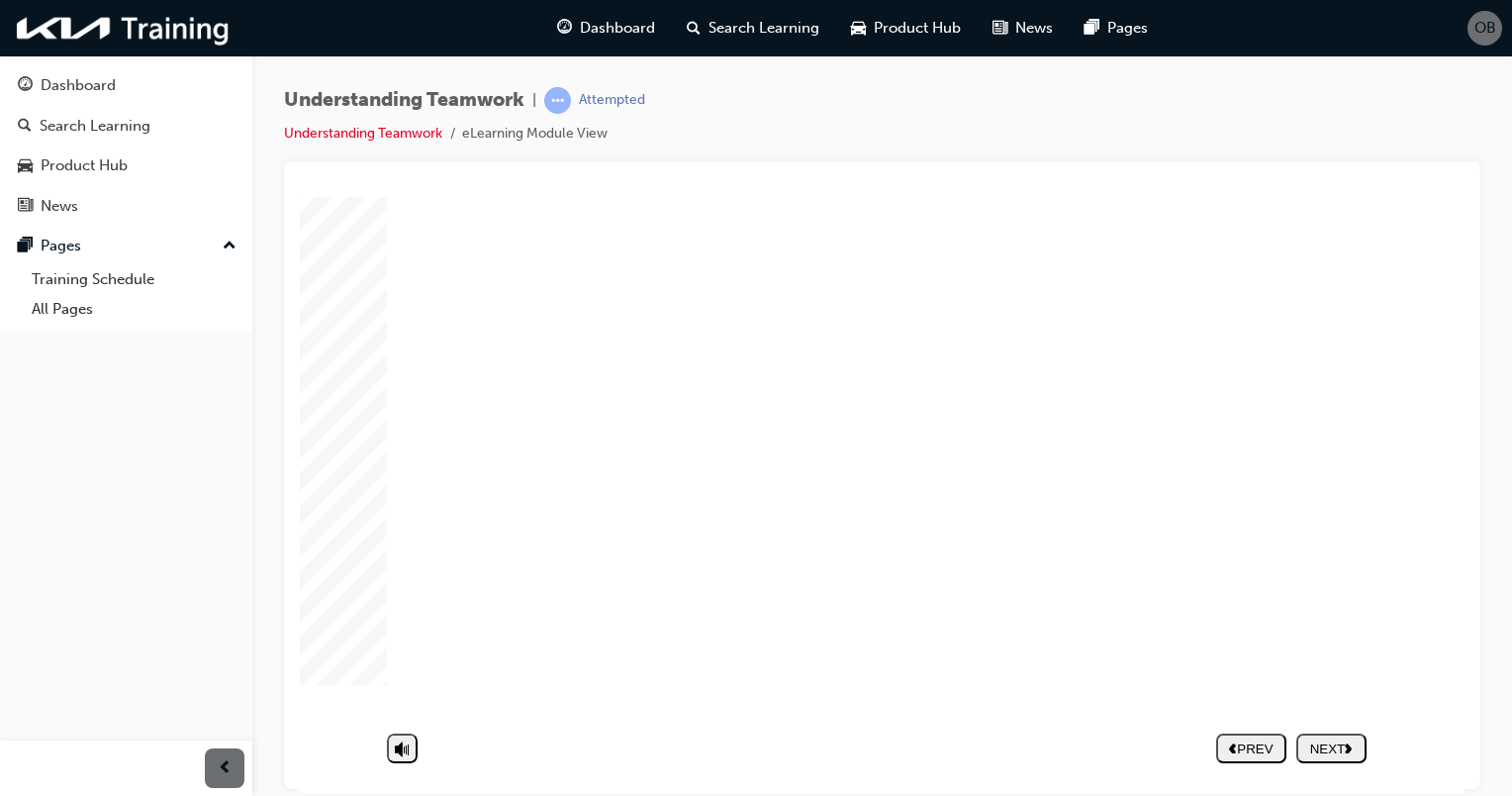 click 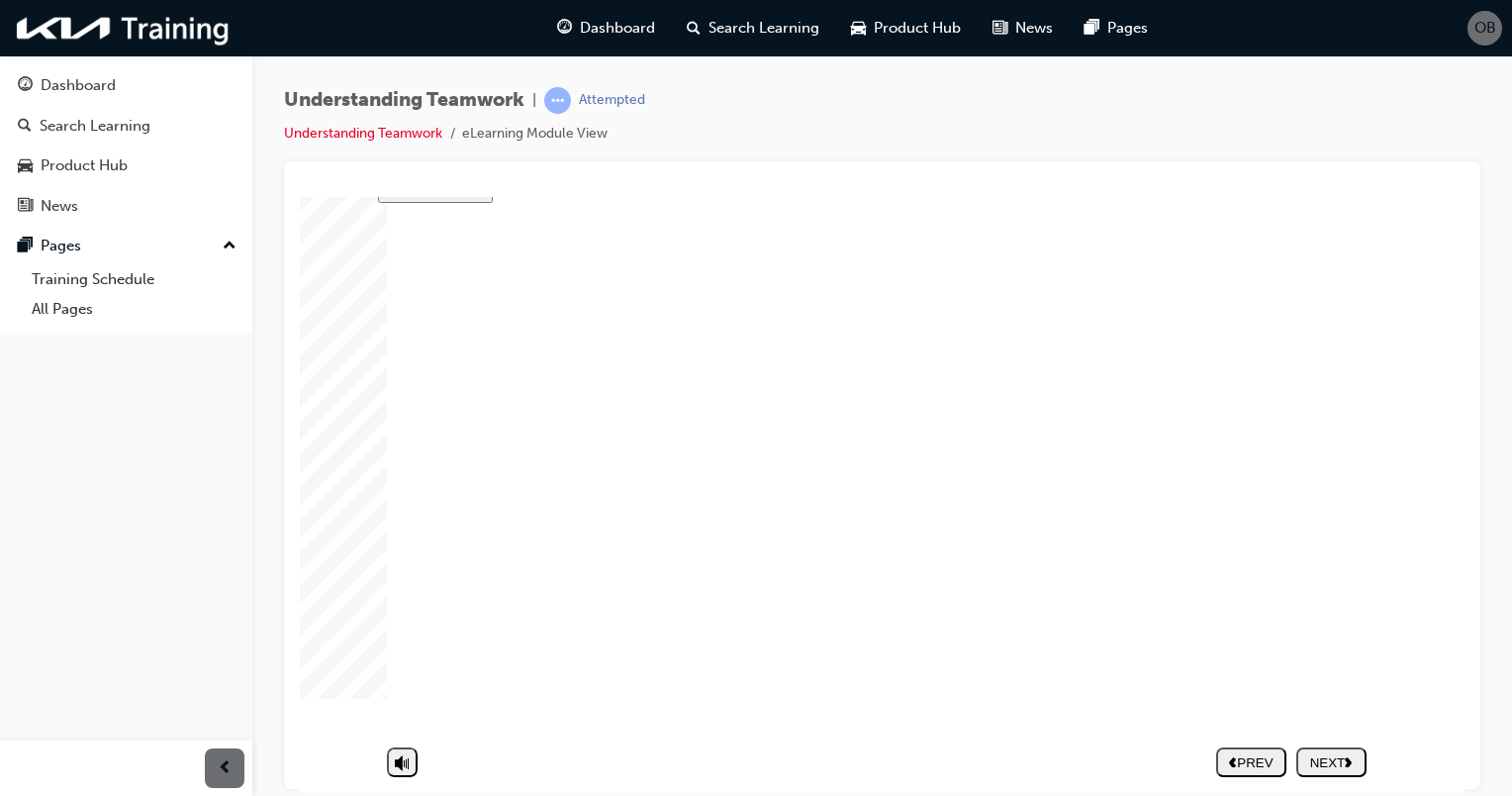 click on "NEXT" at bounding box center (1331, 761) 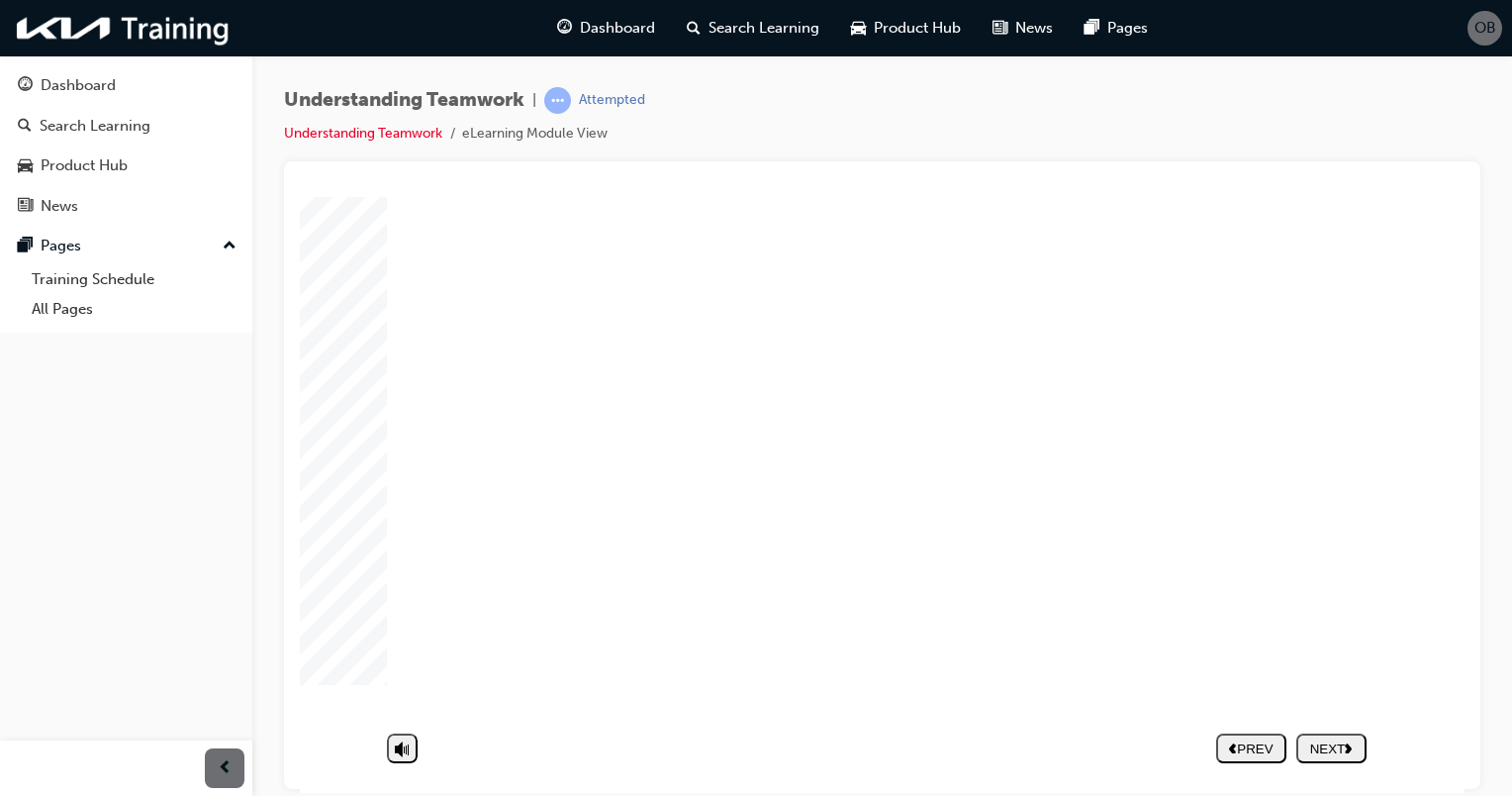 click 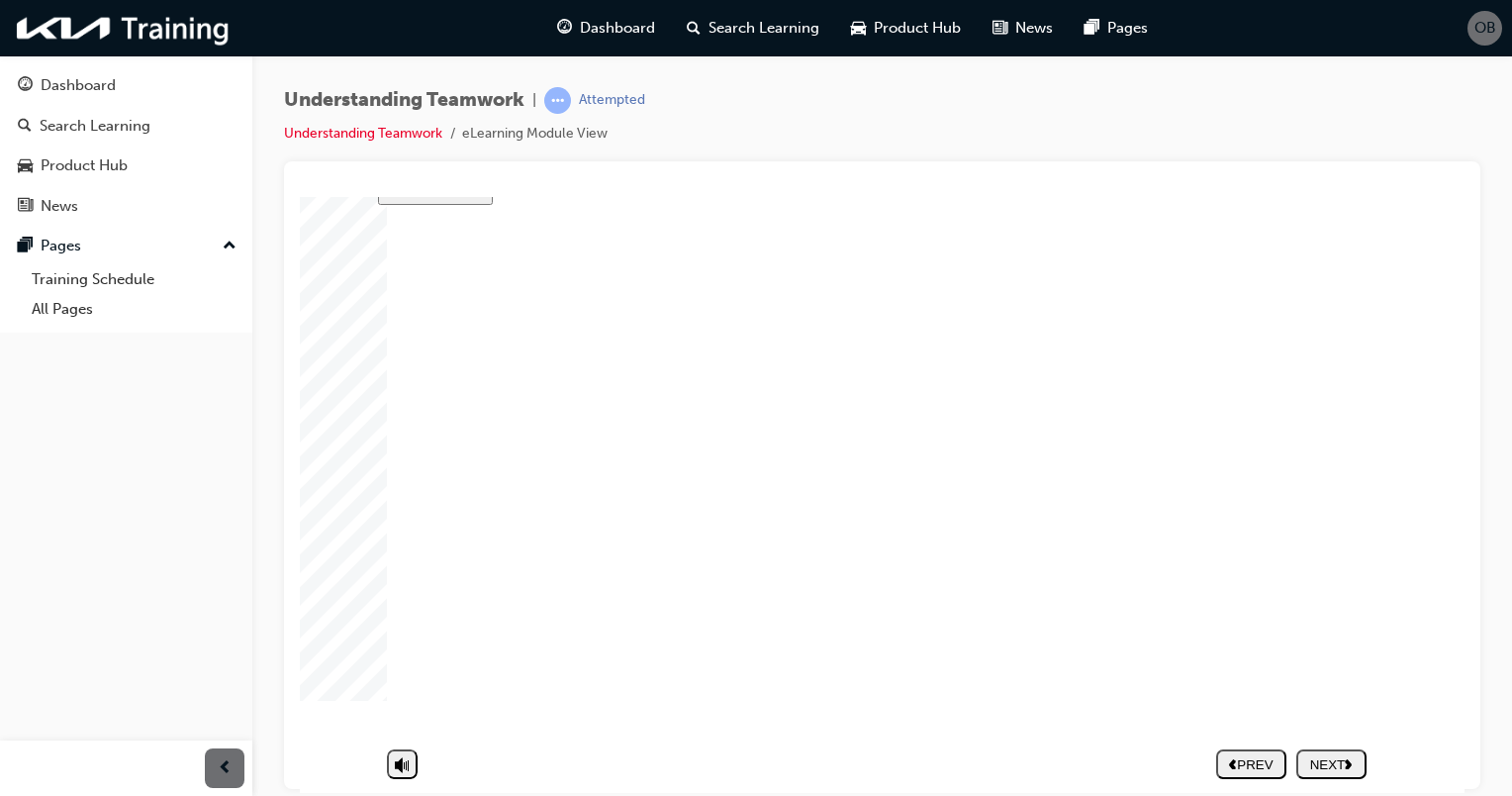 click 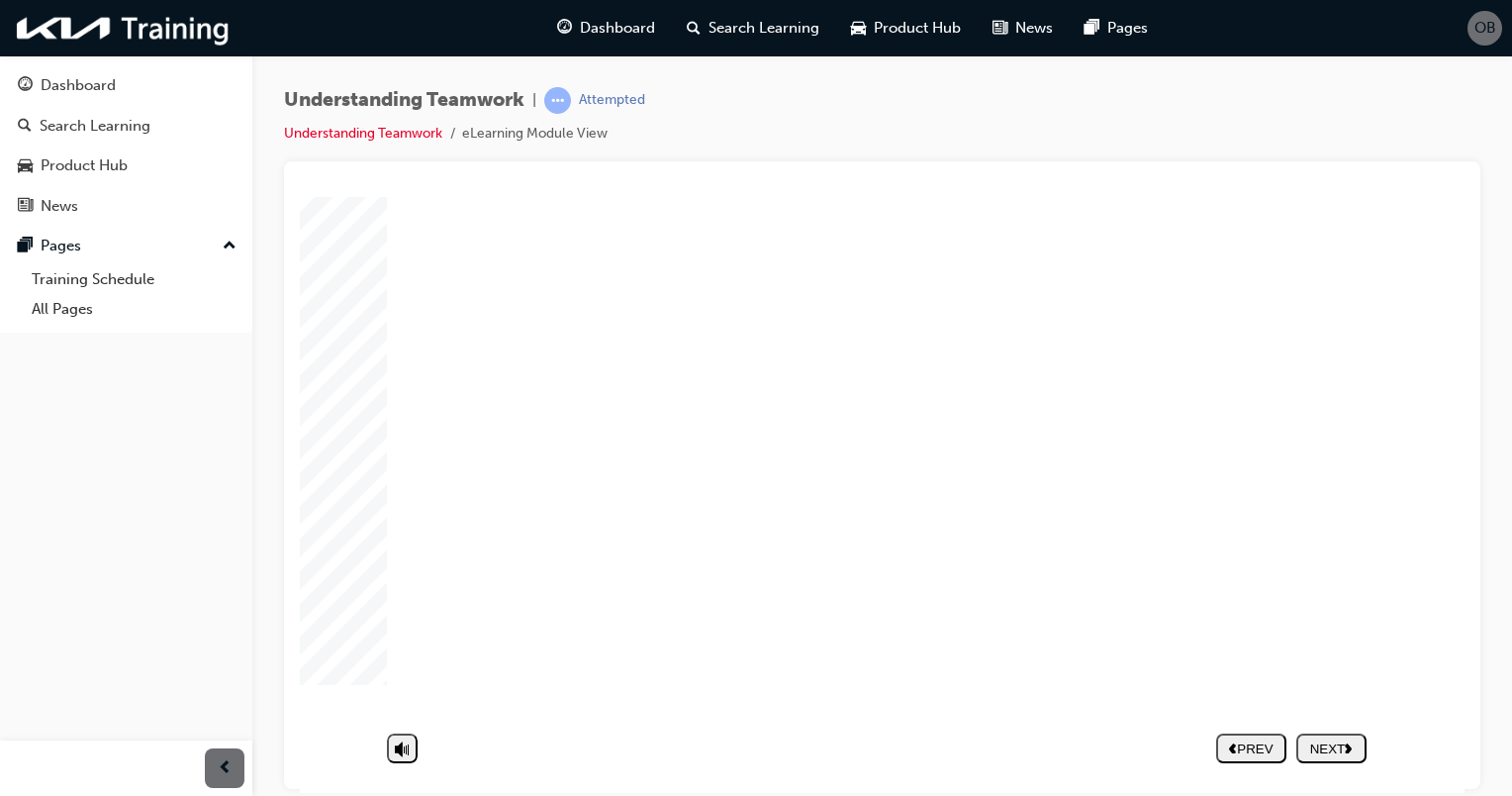 click 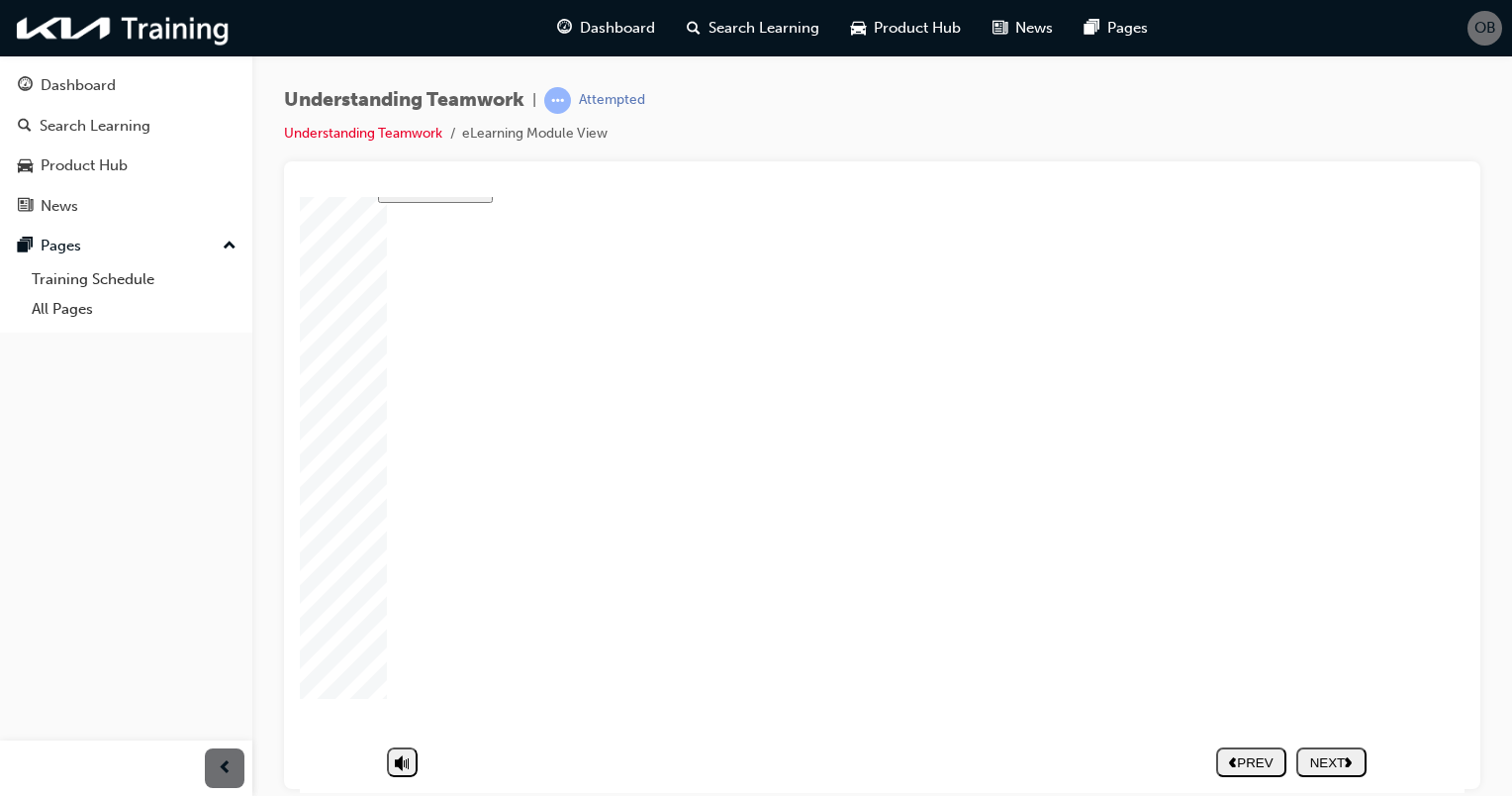 click on "NEXT" at bounding box center [1331, 761] 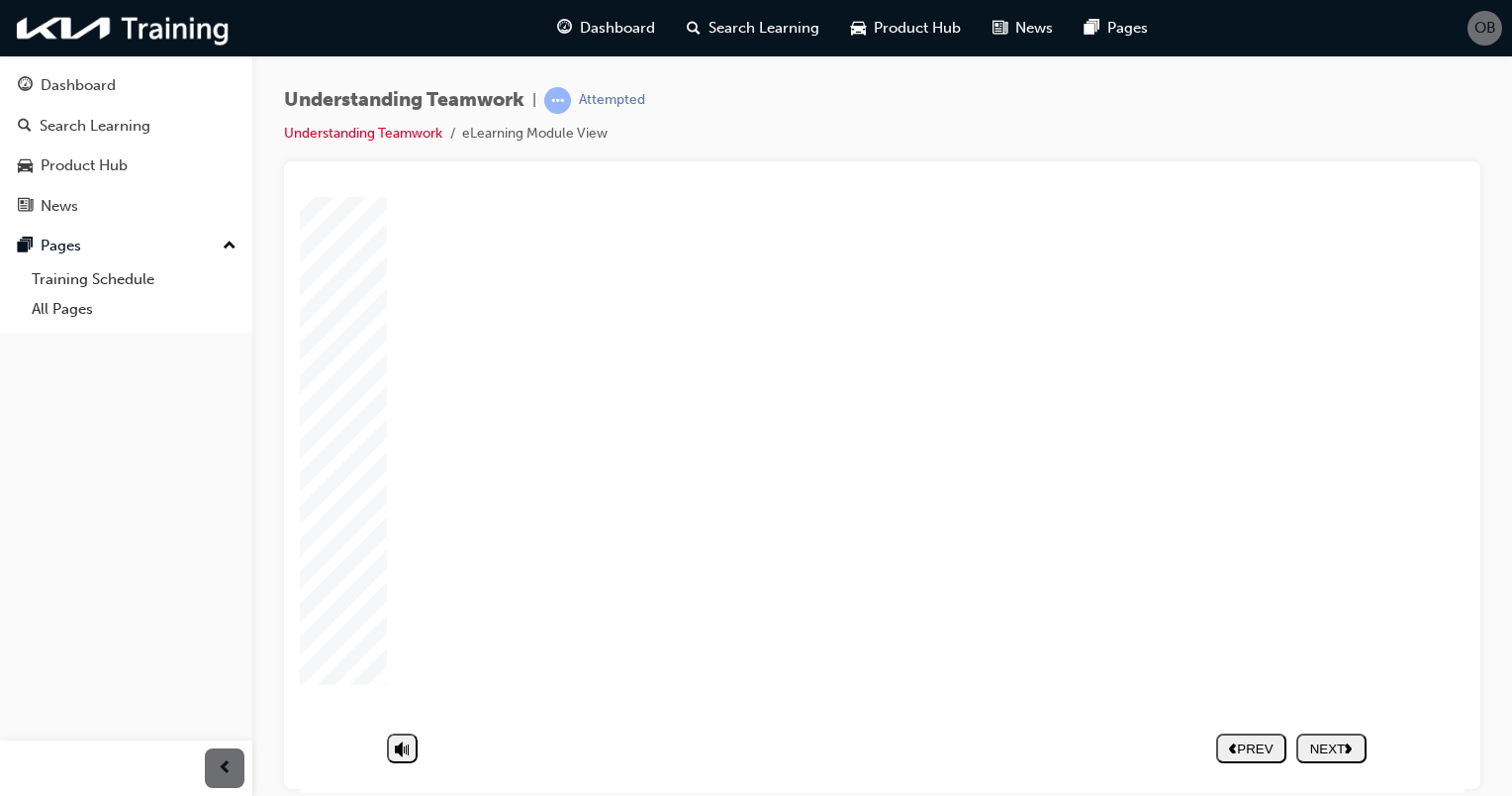 click 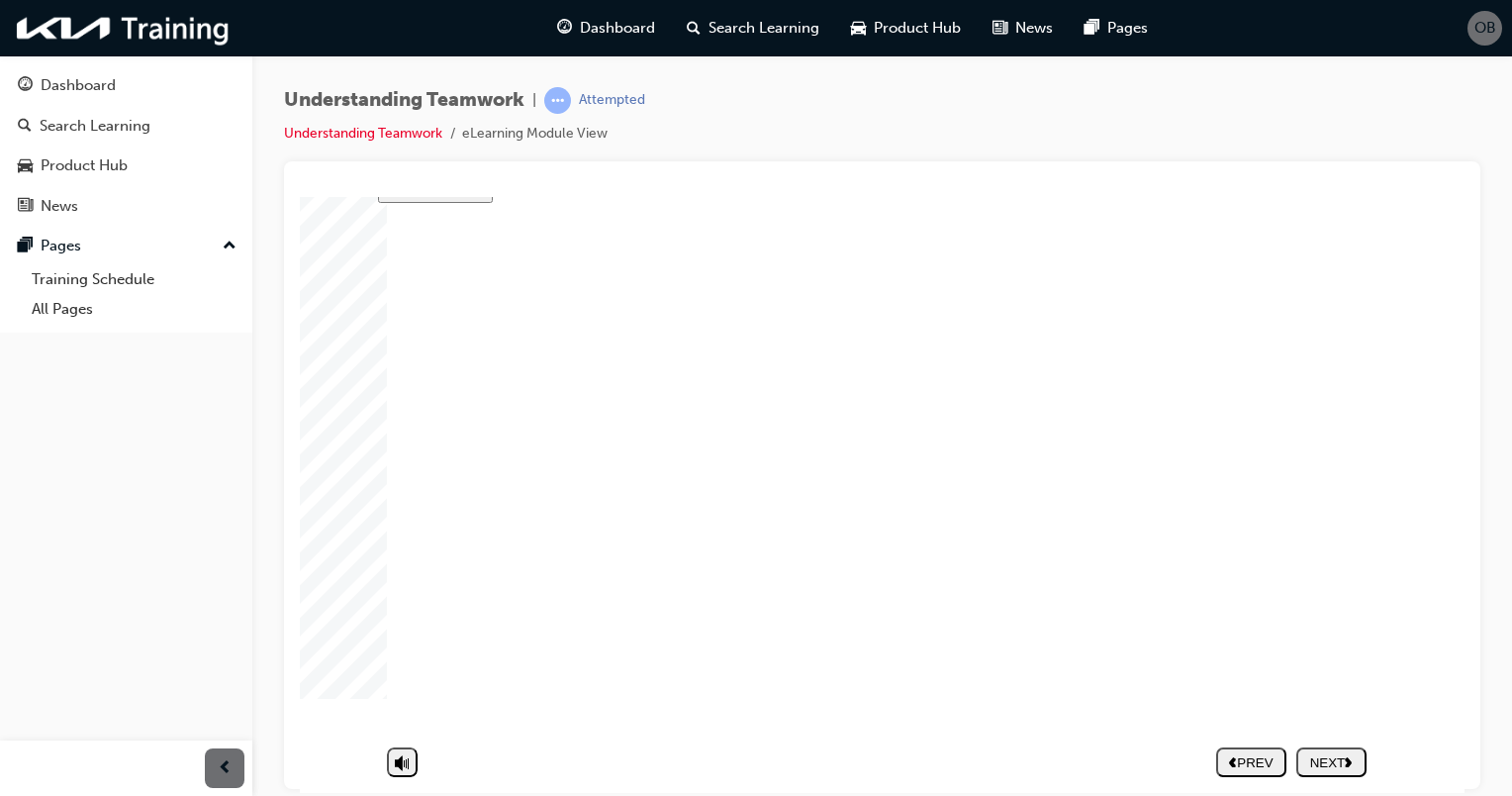click 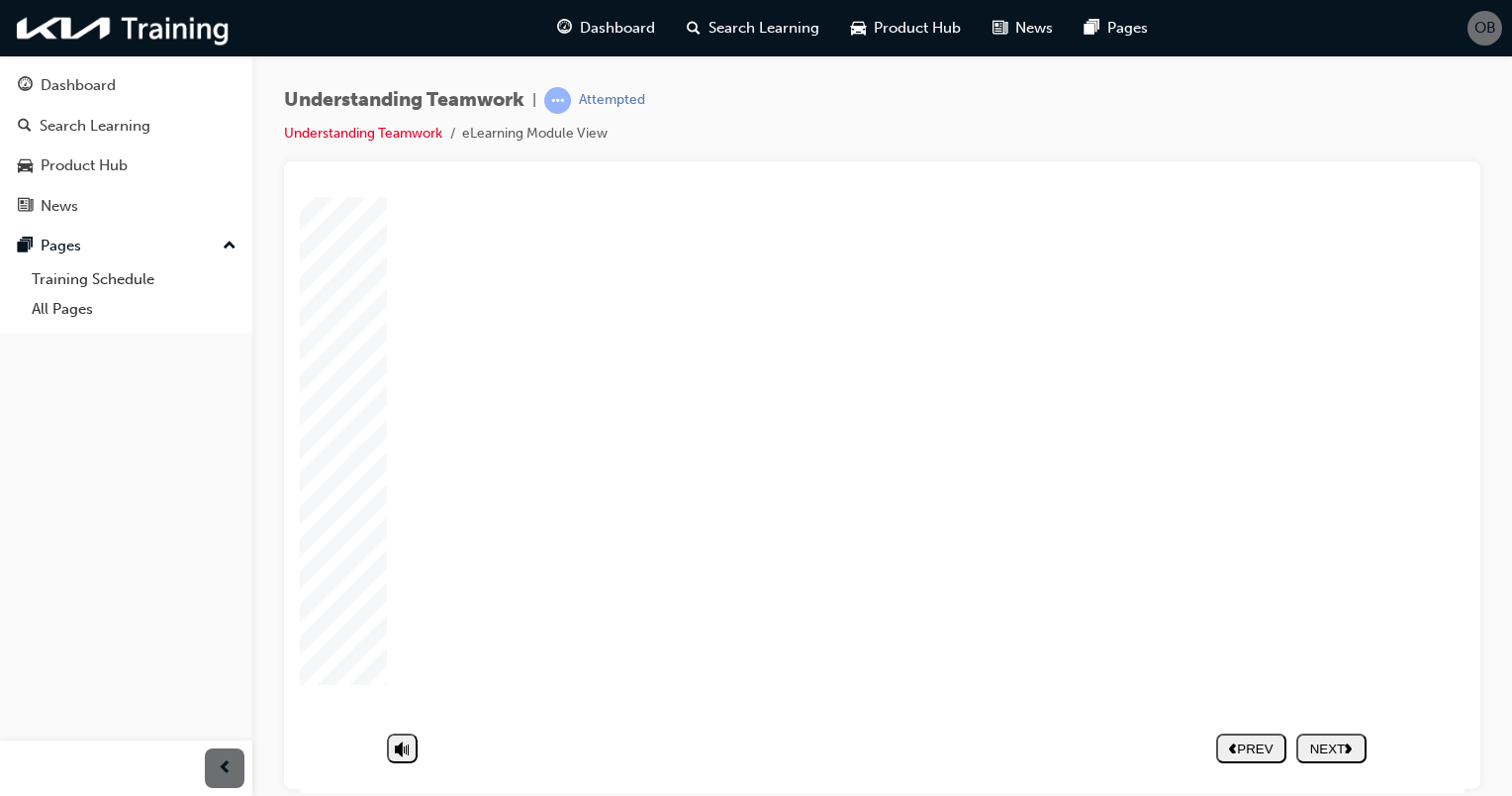 click 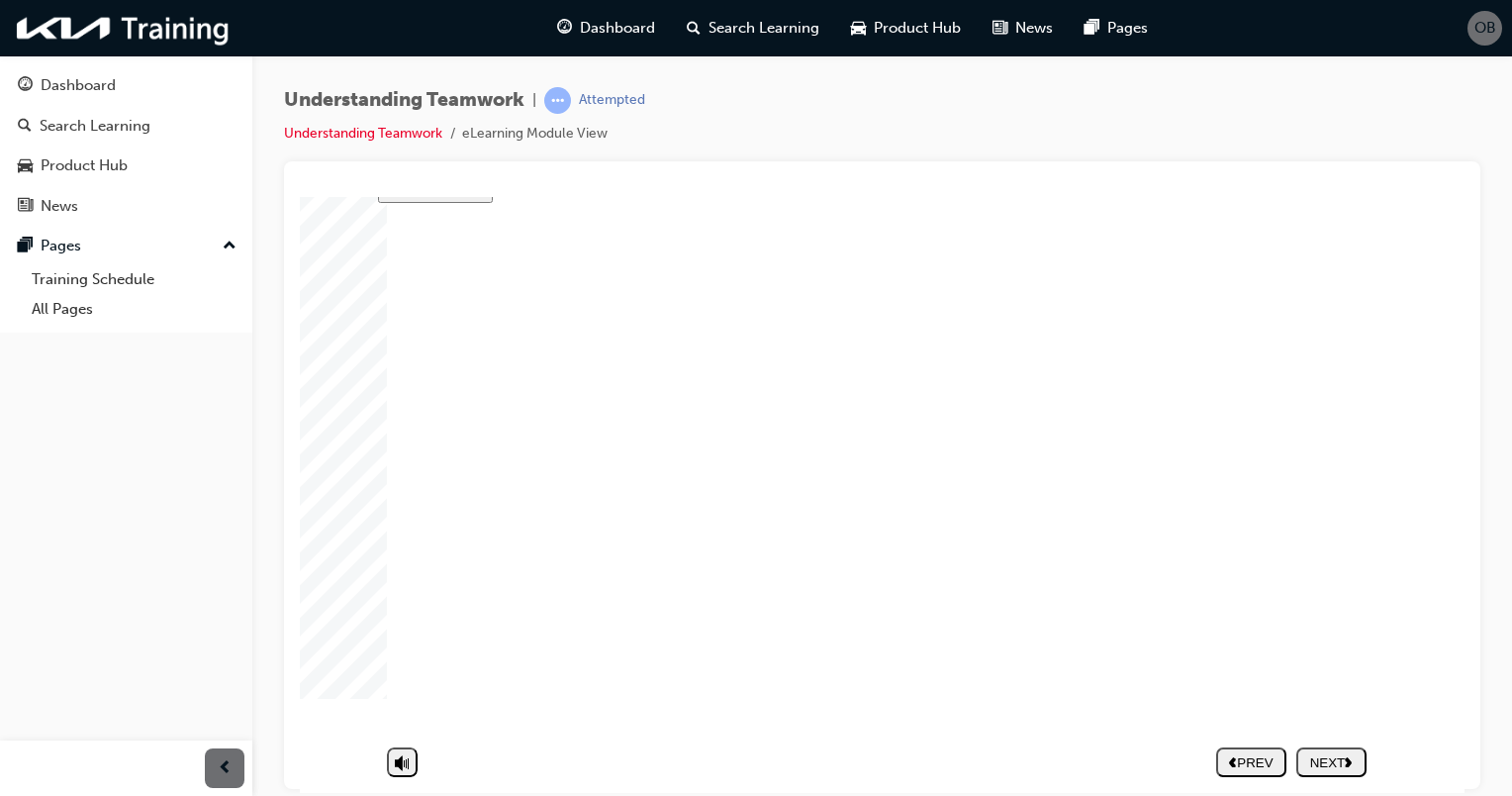 click at bounding box center [1003, 4511] 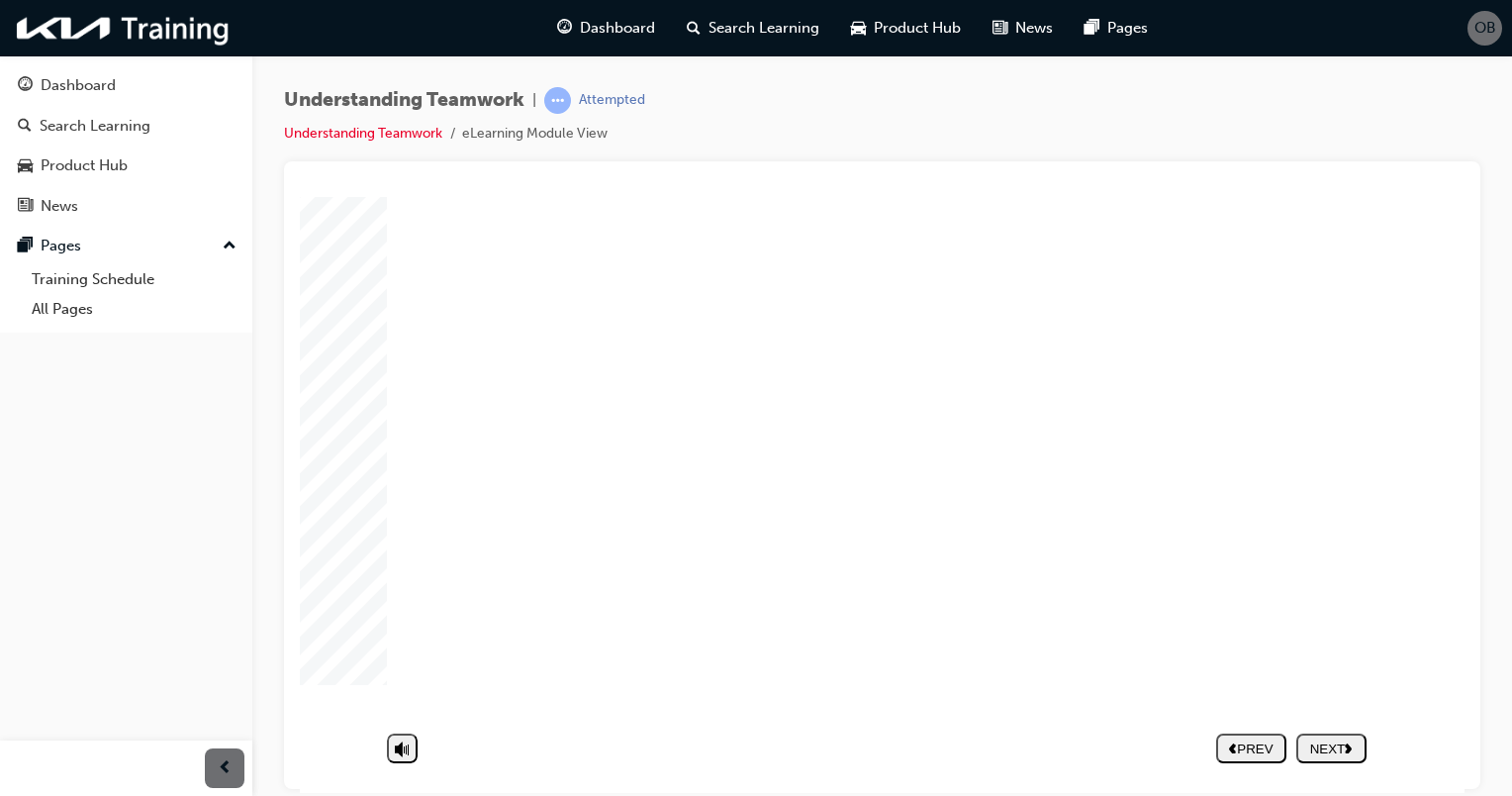 click on "PREV NEXT
SUBMIT" at bounding box center [1291, 747] 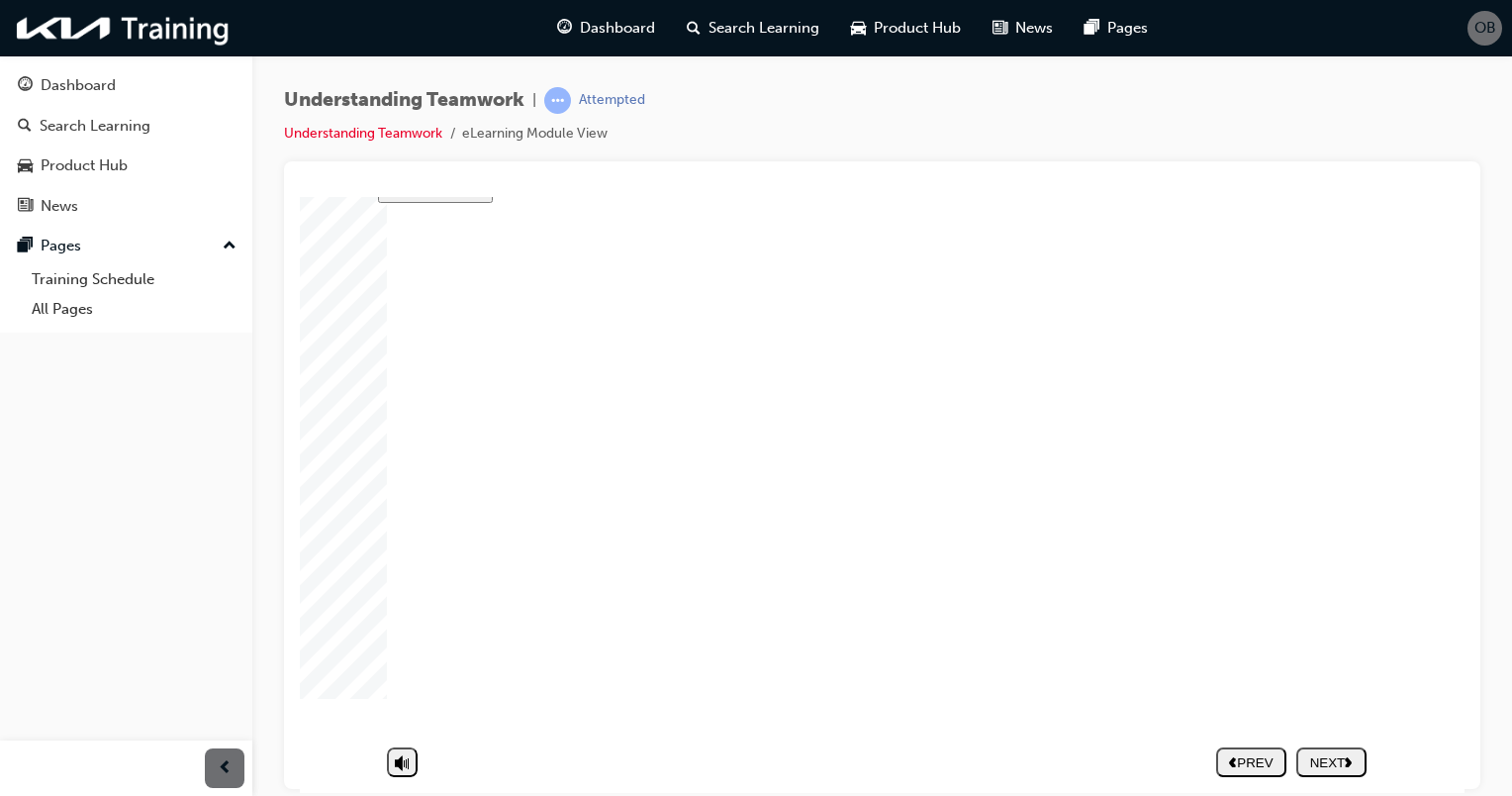 click 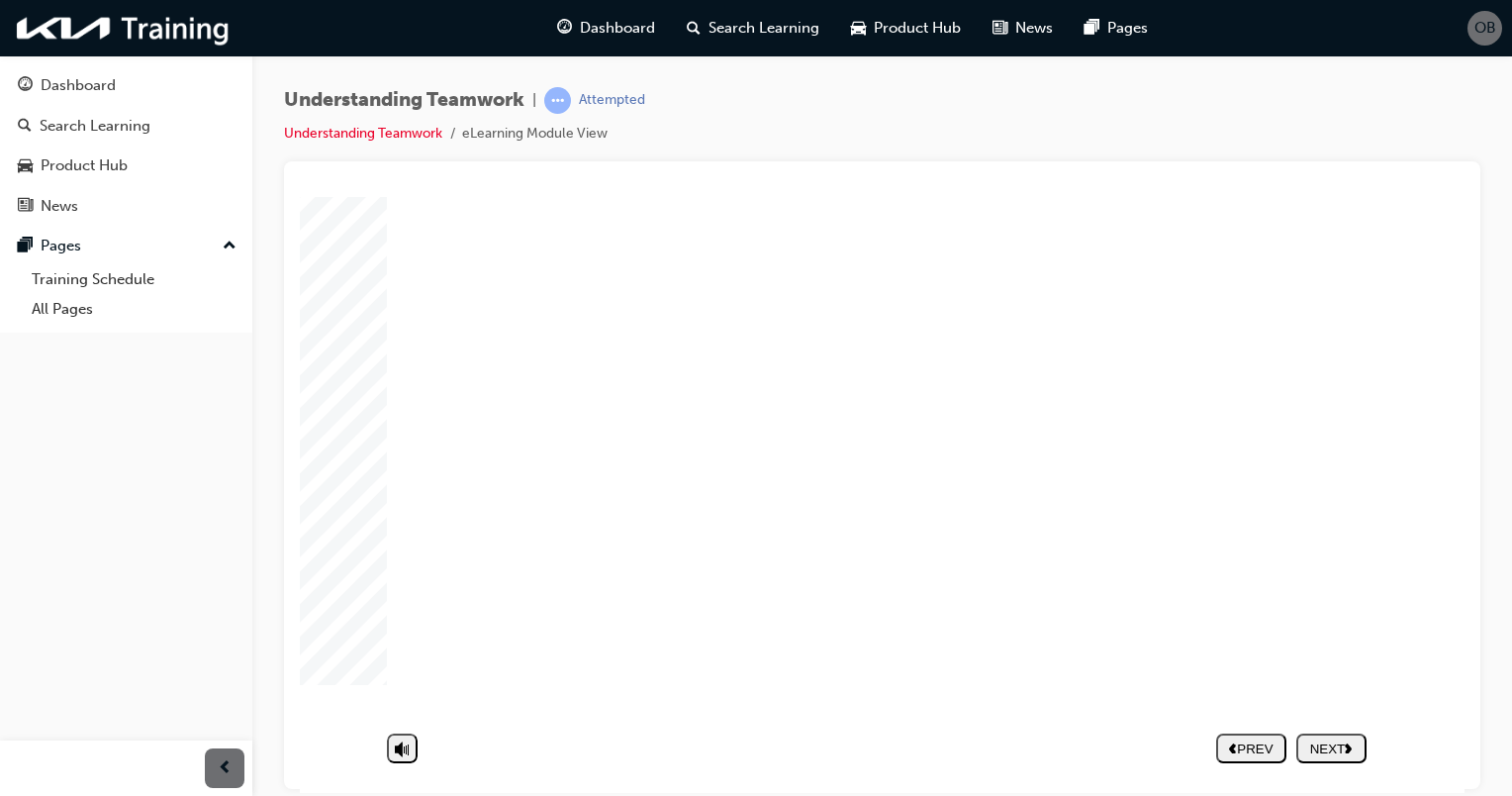 click 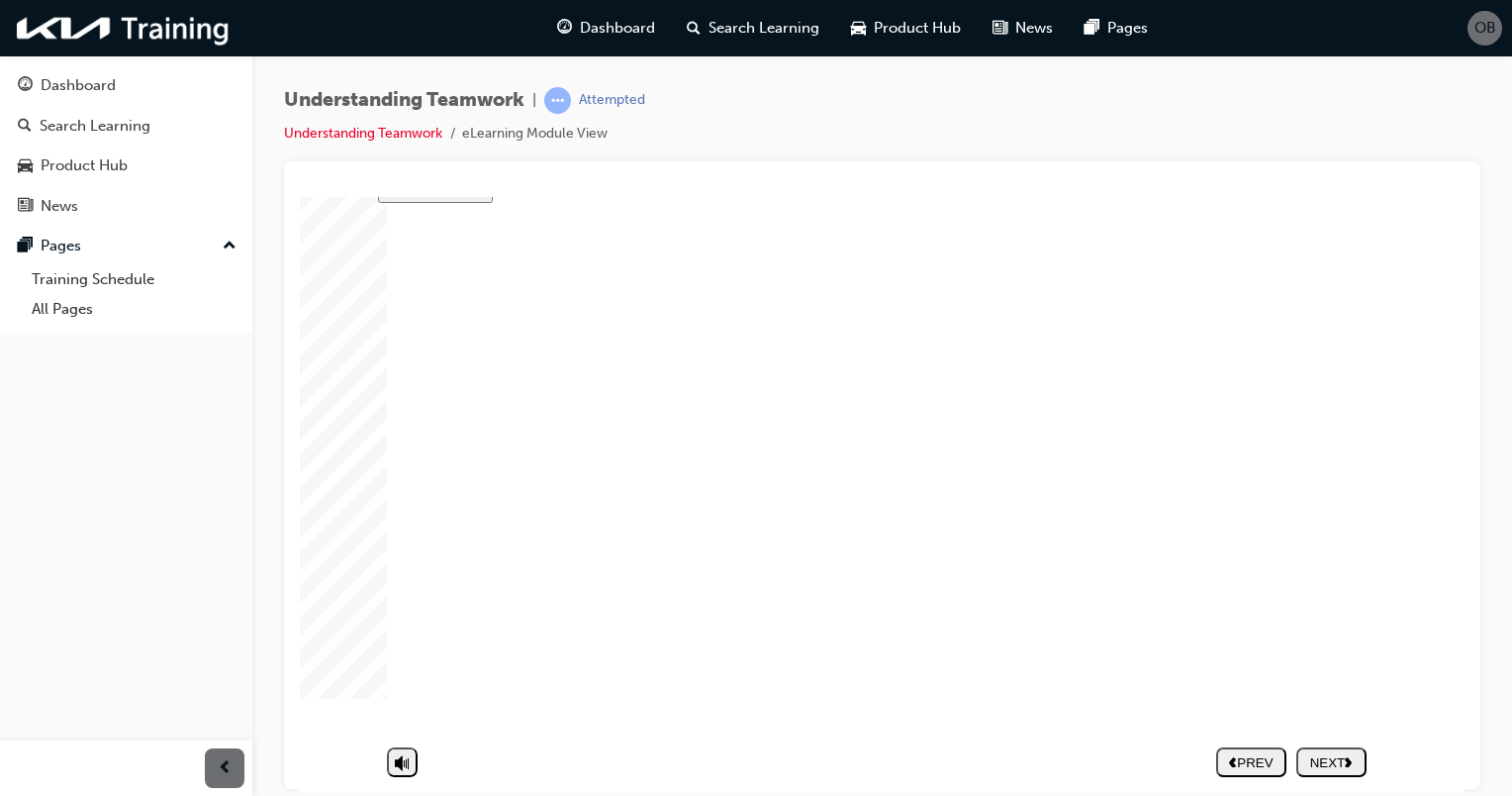 click on "PREV NEXT
SUBMIT" at bounding box center [1291, 761] 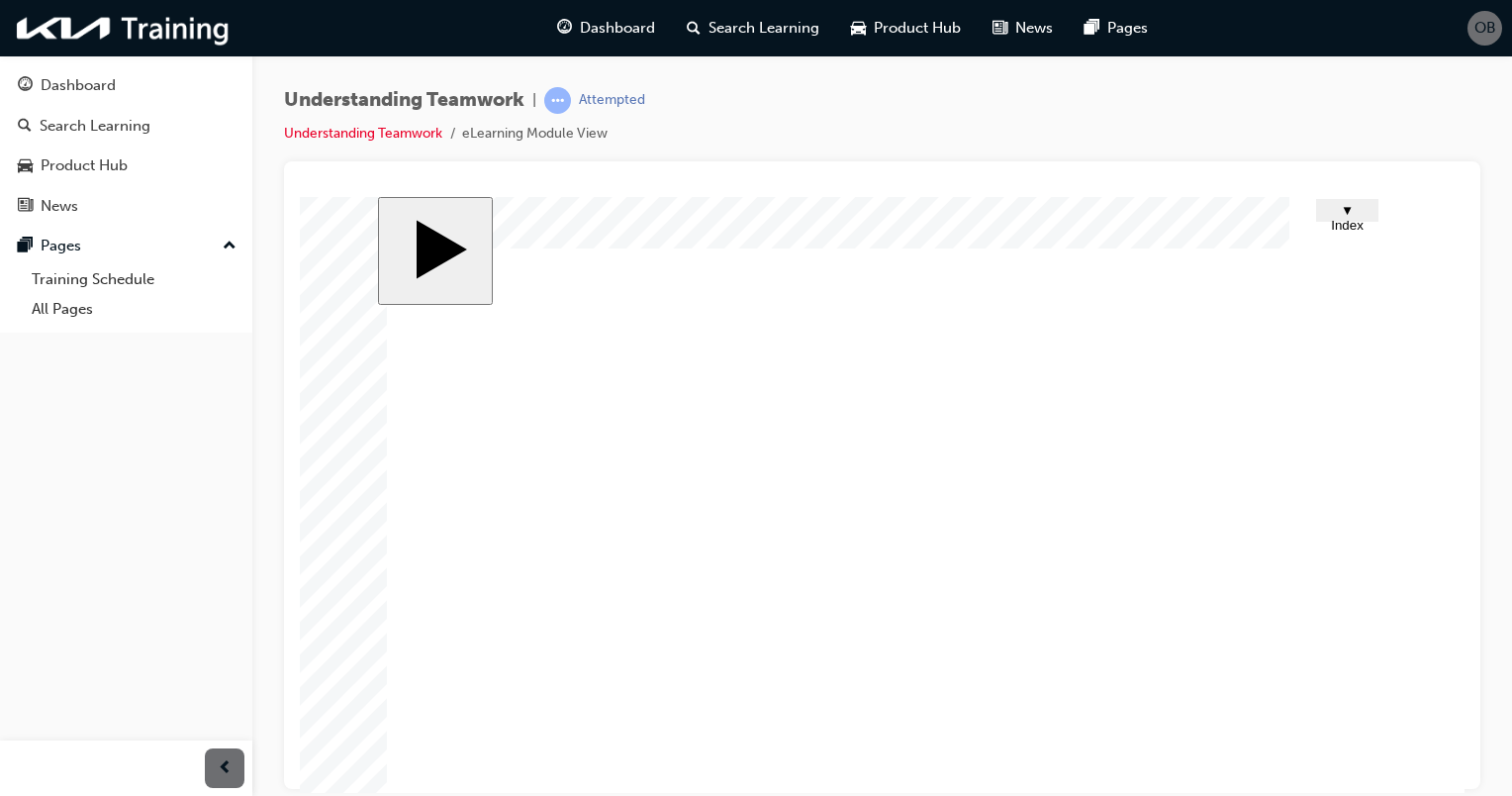 click 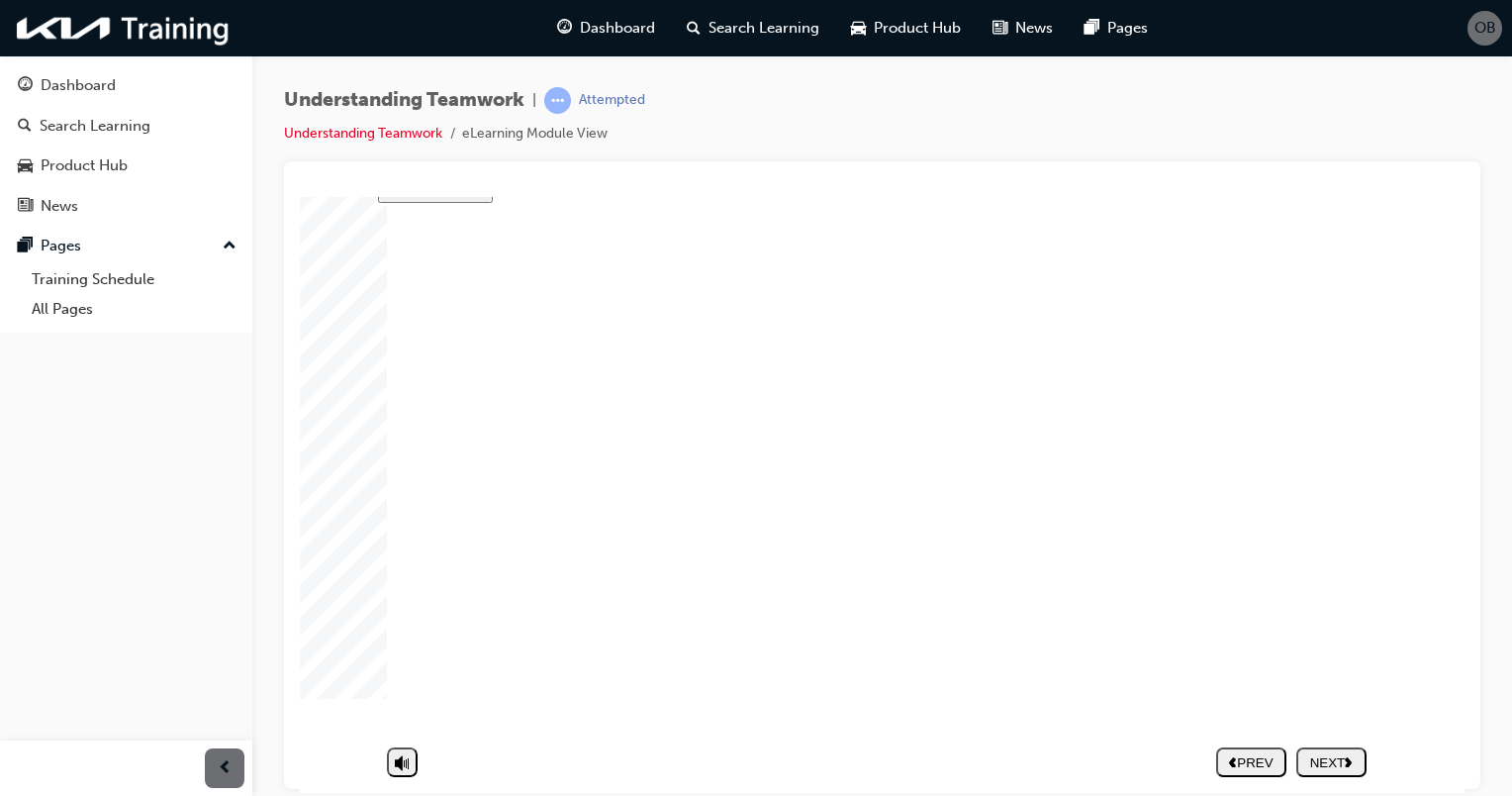 scroll, scrollTop: 8, scrollLeft: 0, axis: vertical 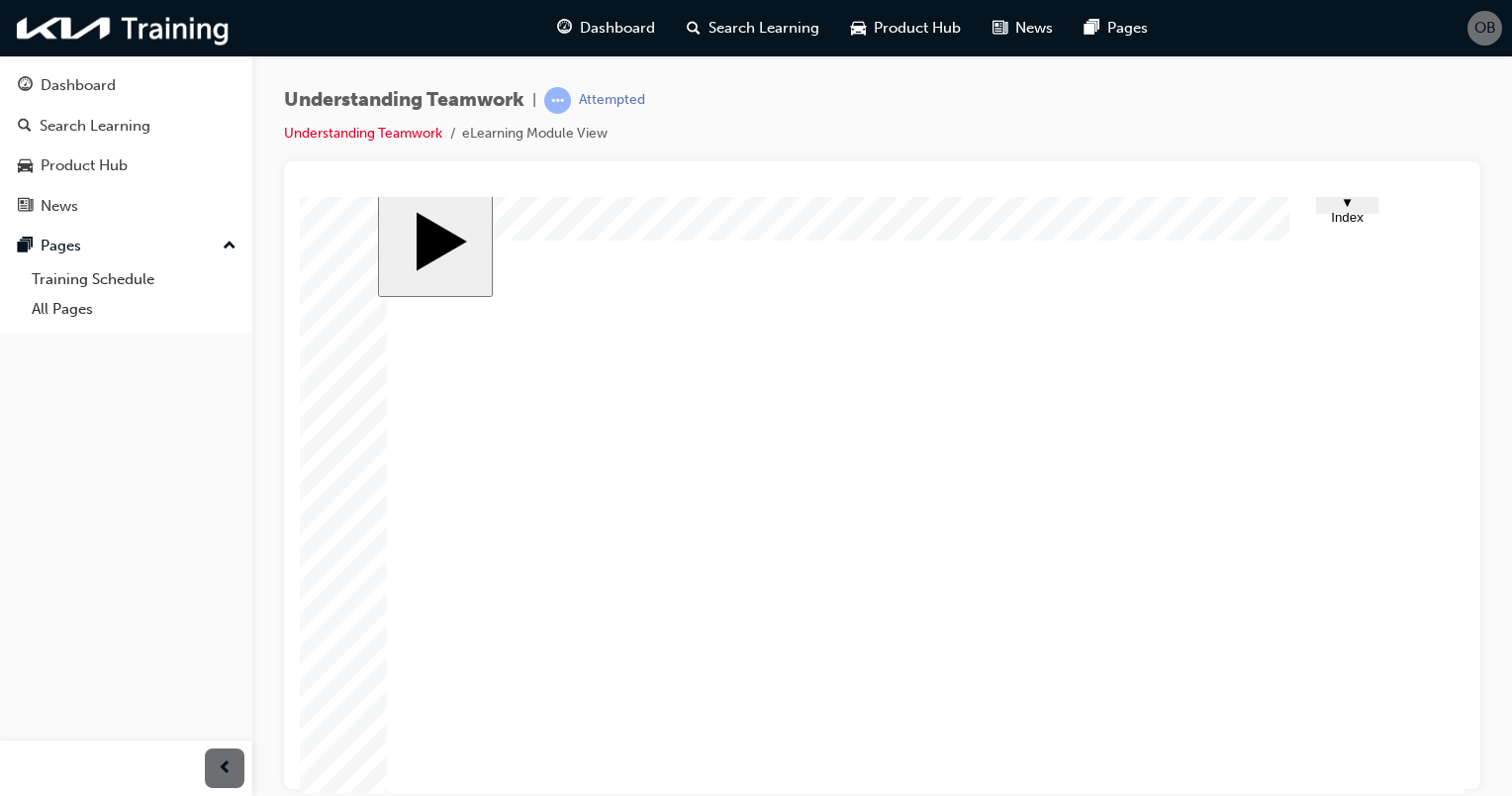 click 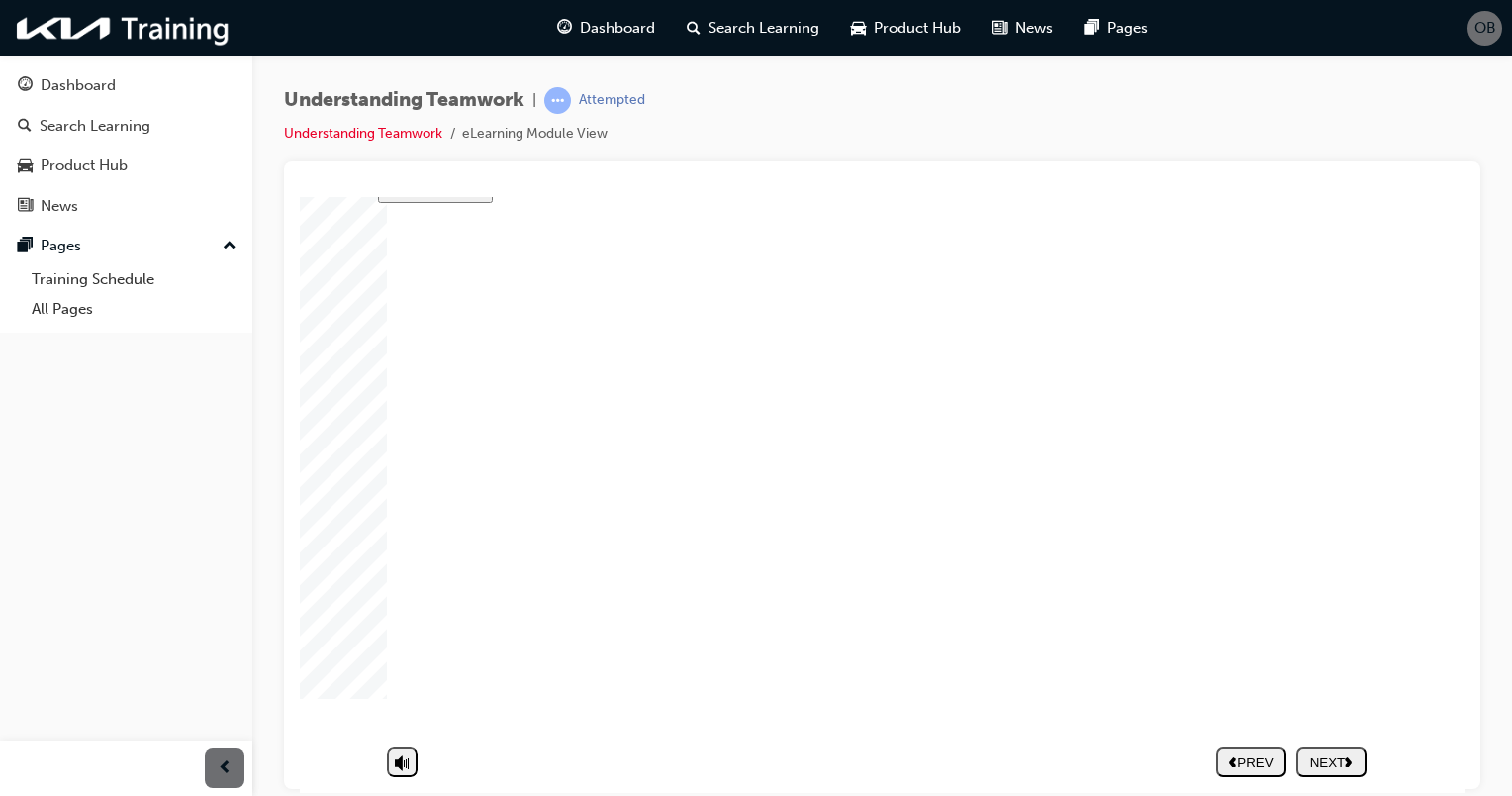 scroll, scrollTop: 0, scrollLeft: 0, axis: both 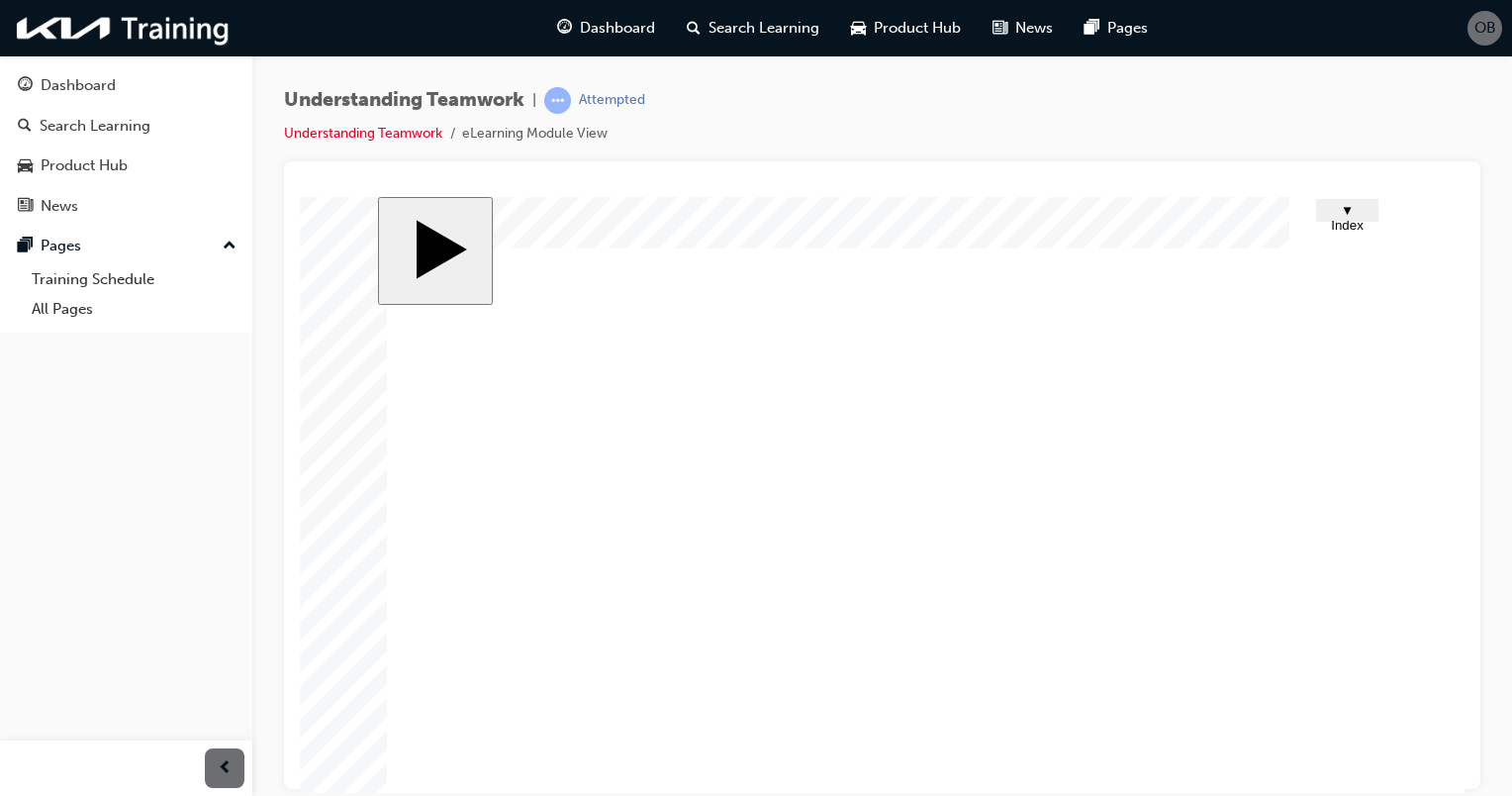 click 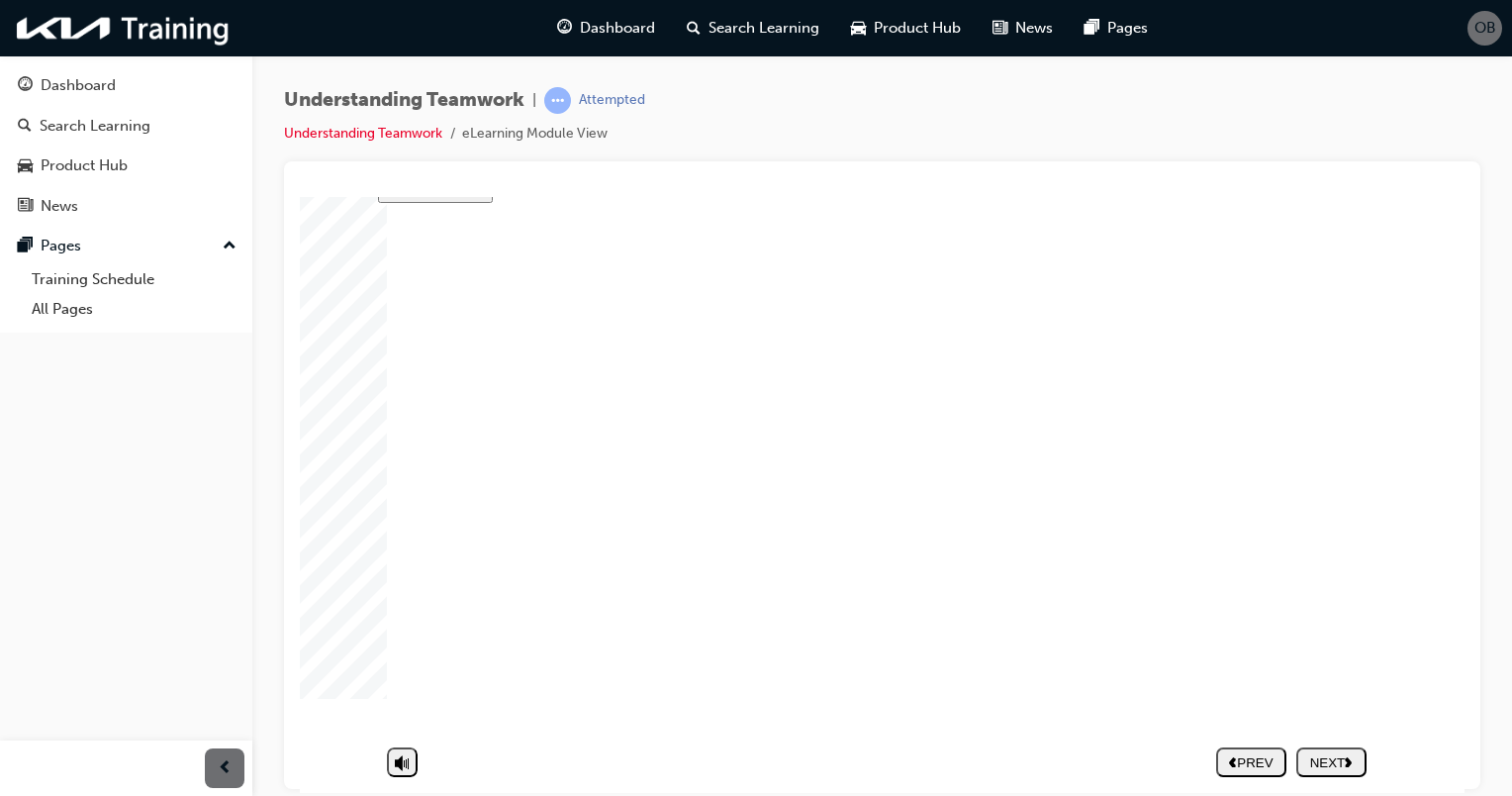 click 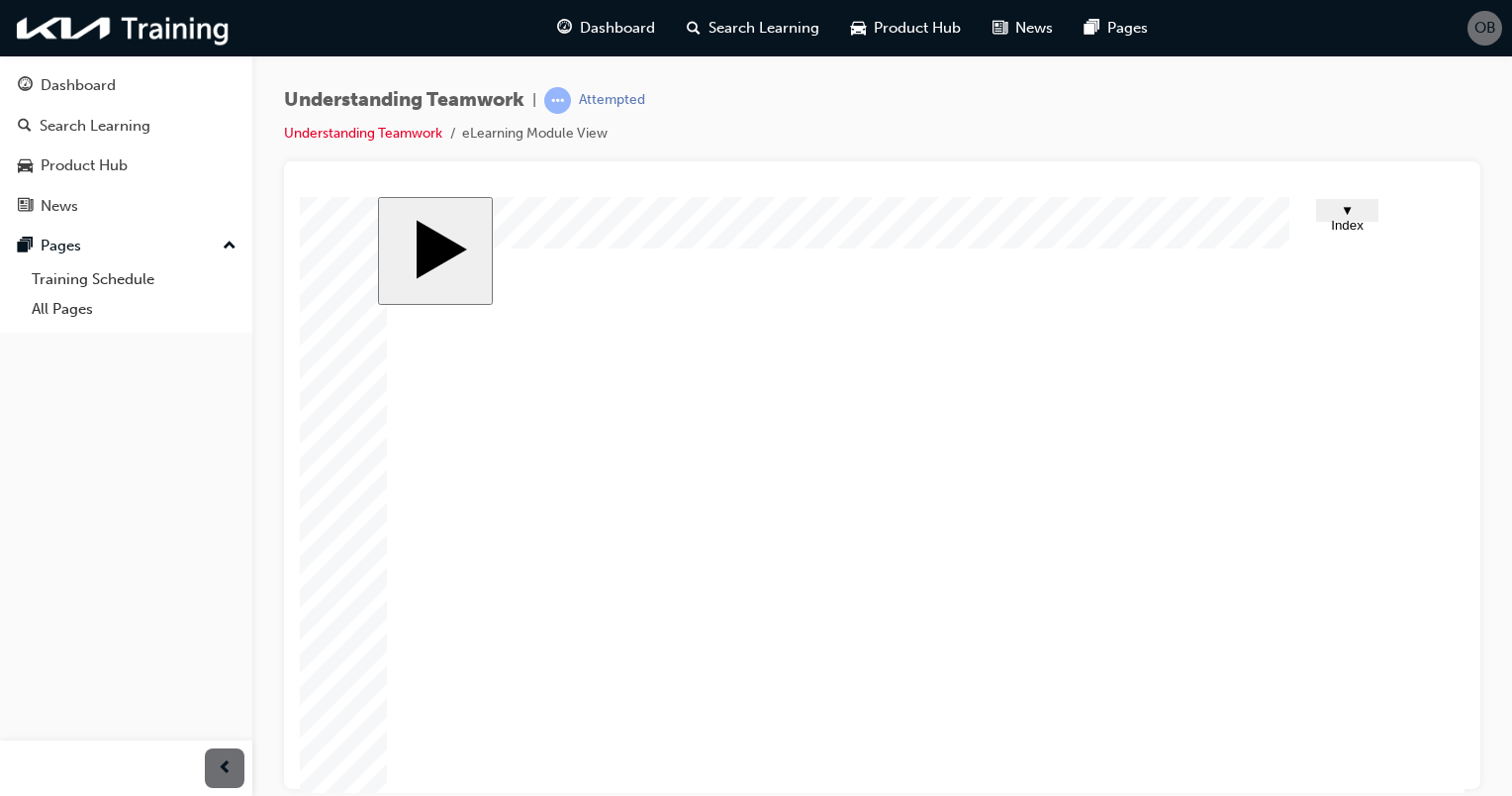 click 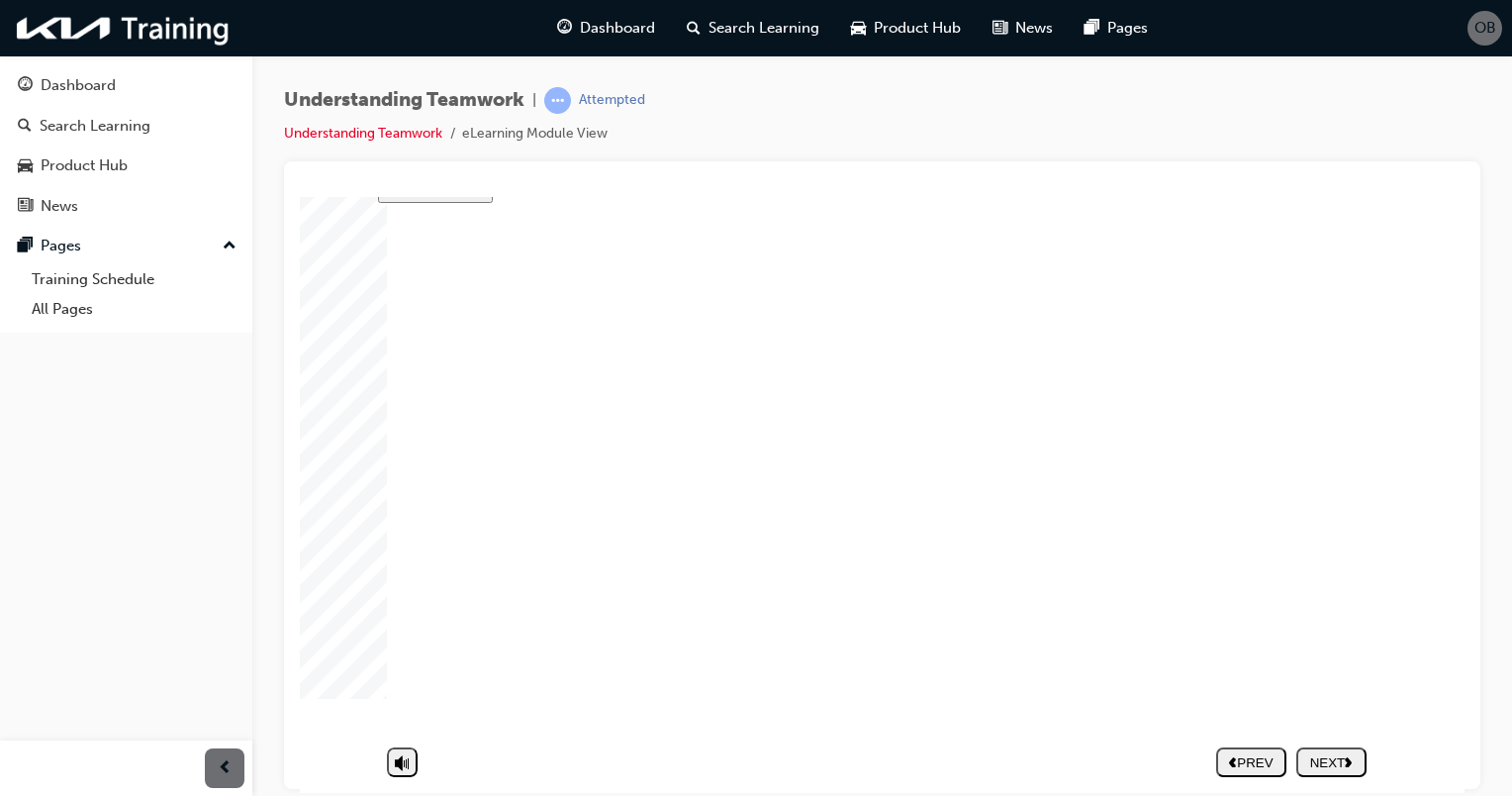 click on "PREV NEXT
SUBMIT" at bounding box center (1291, 761) 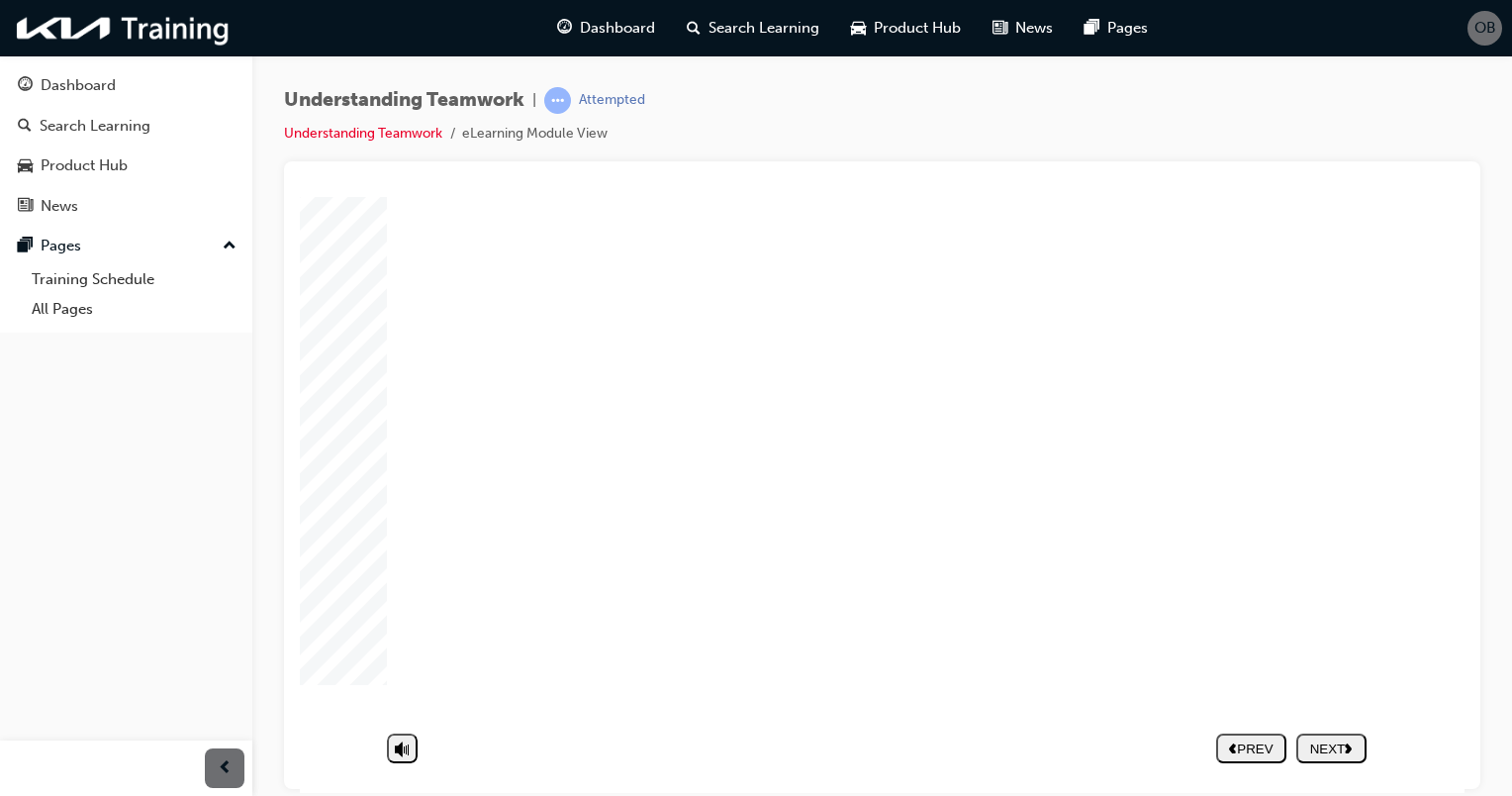 click 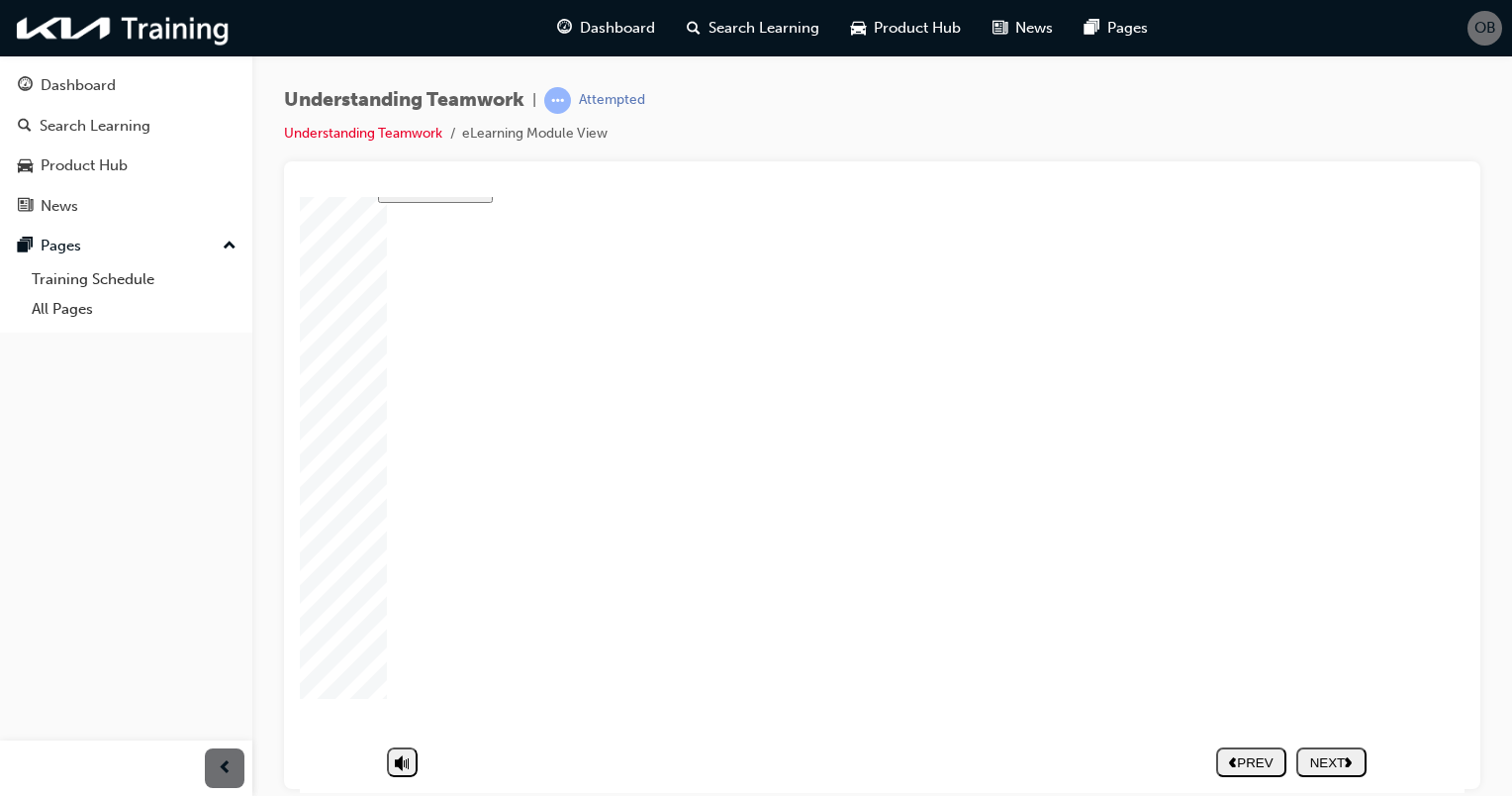 drag, startPoint x: 802, startPoint y: 388, endPoint x: 664, endPoint y: 463, distance: 157.06368 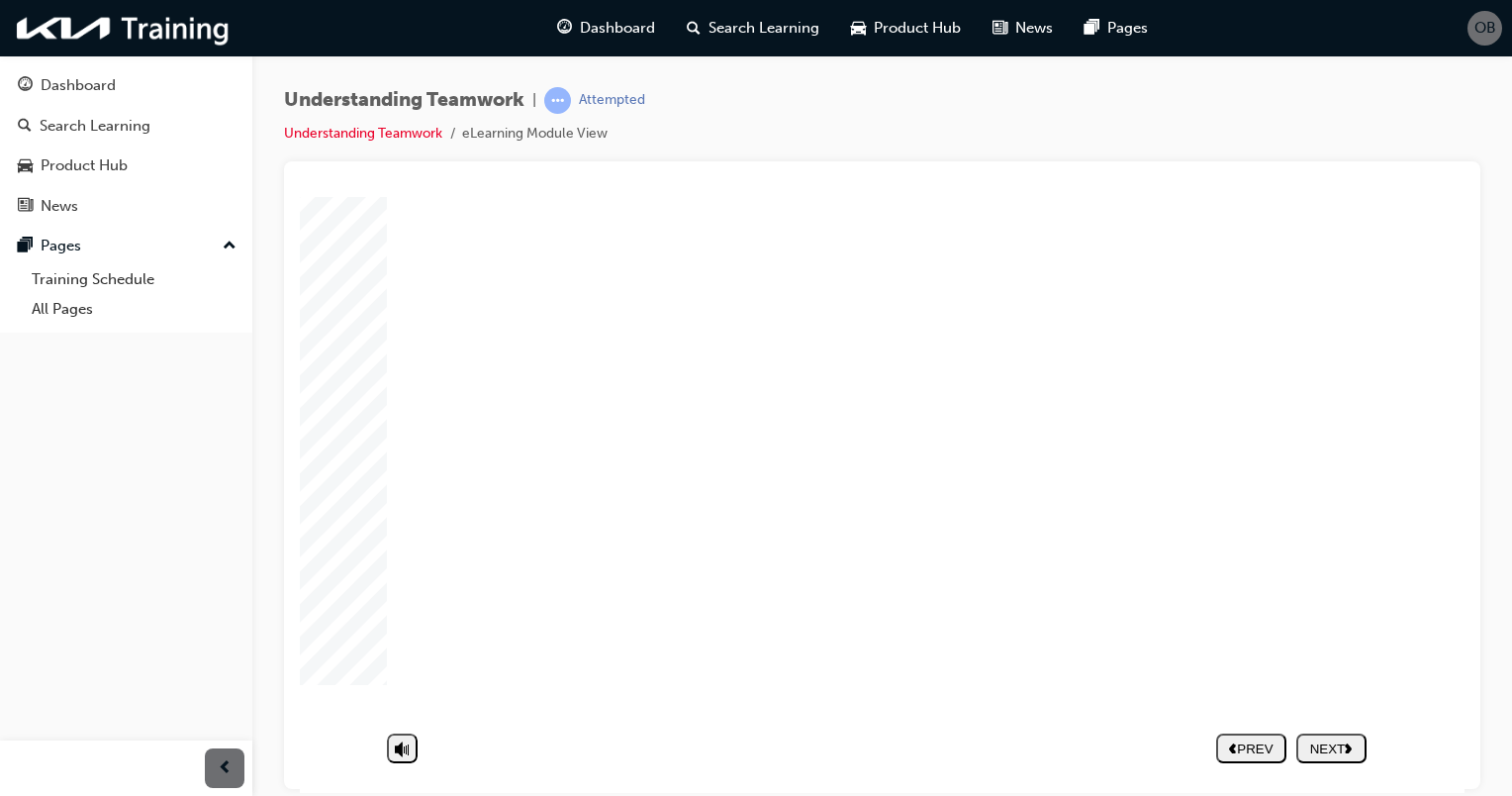 click 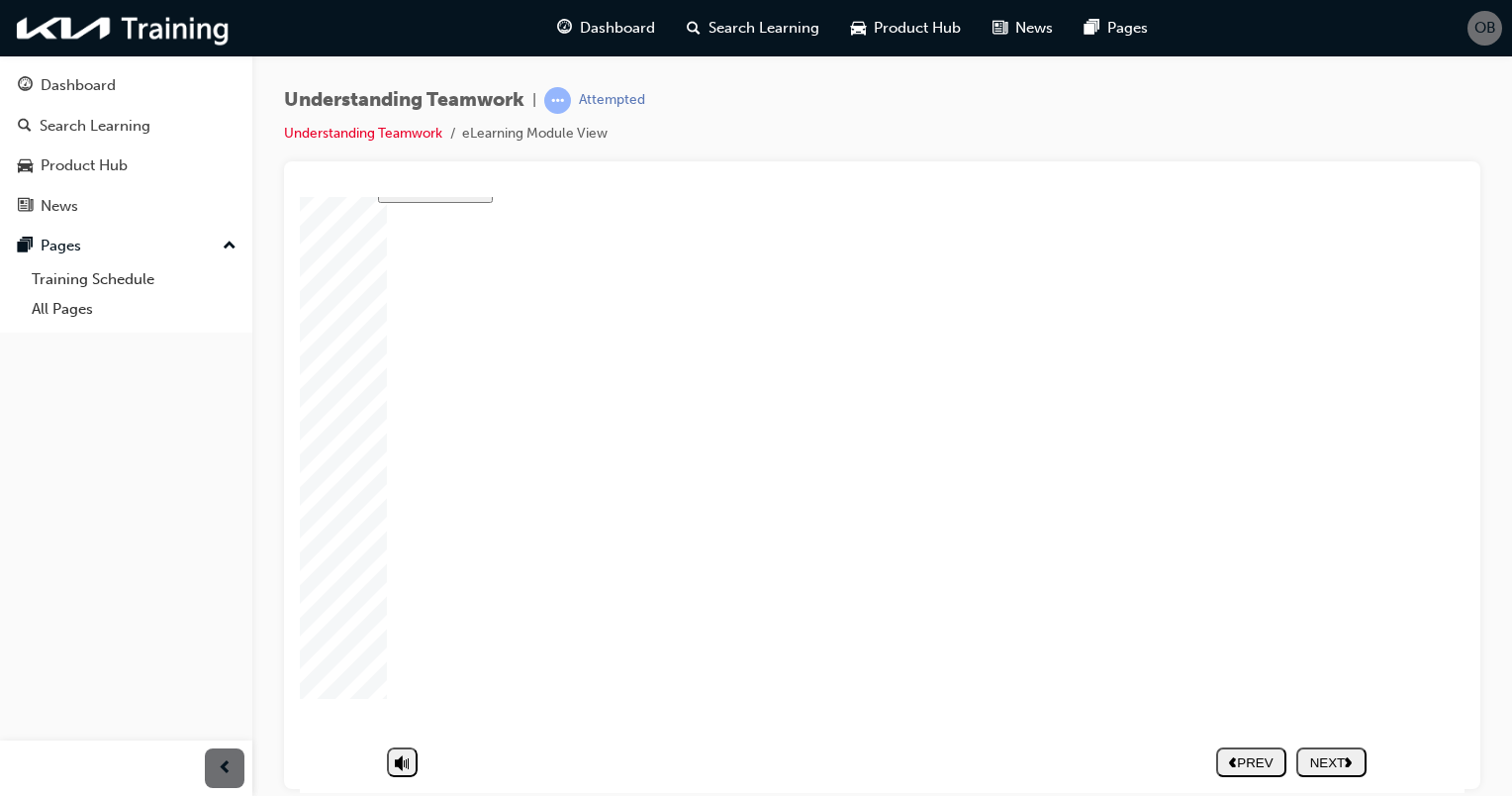 click on "PREV NEXT
SUBMIT" at bounding box center [1291, 761] 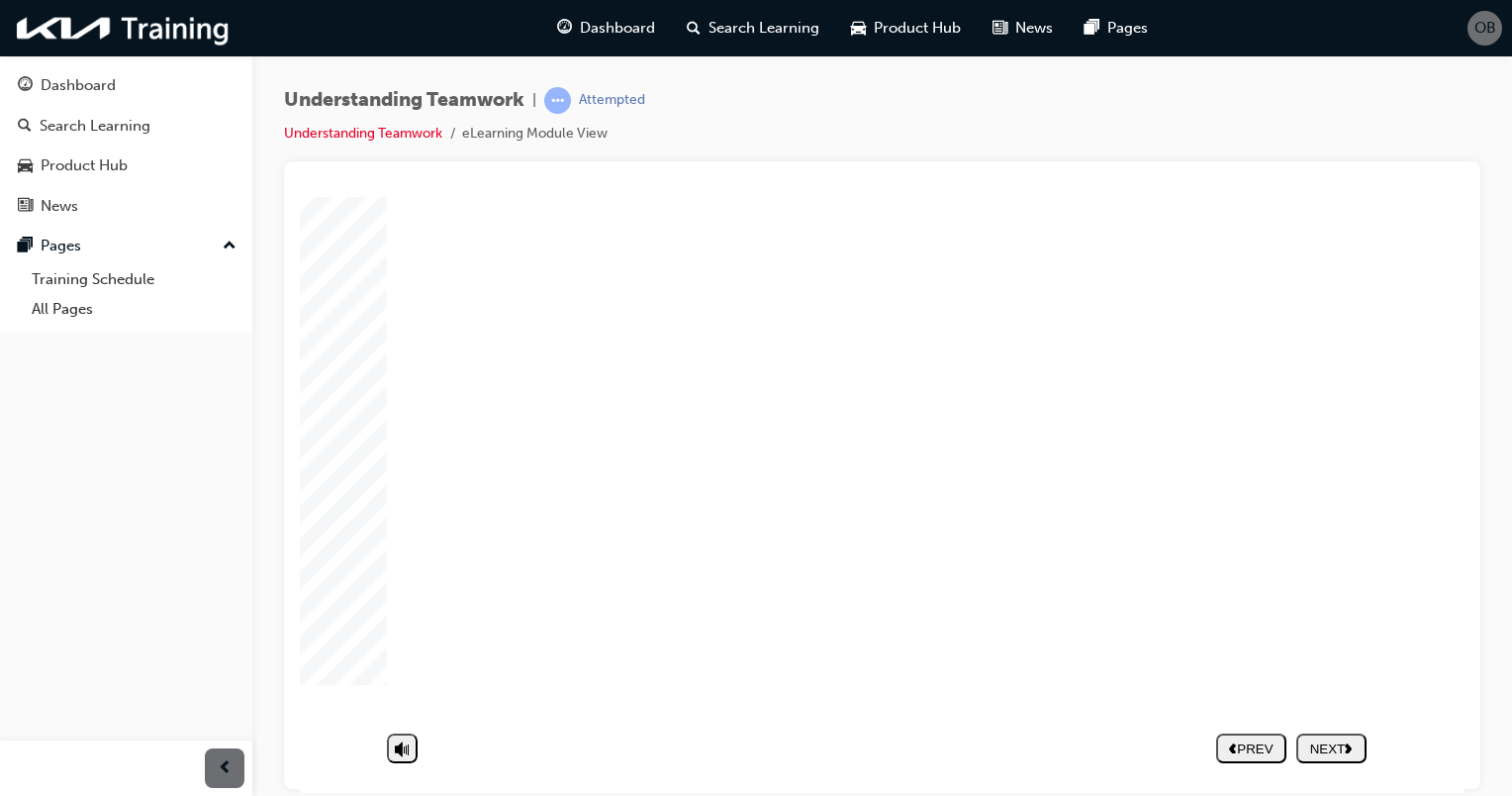 click 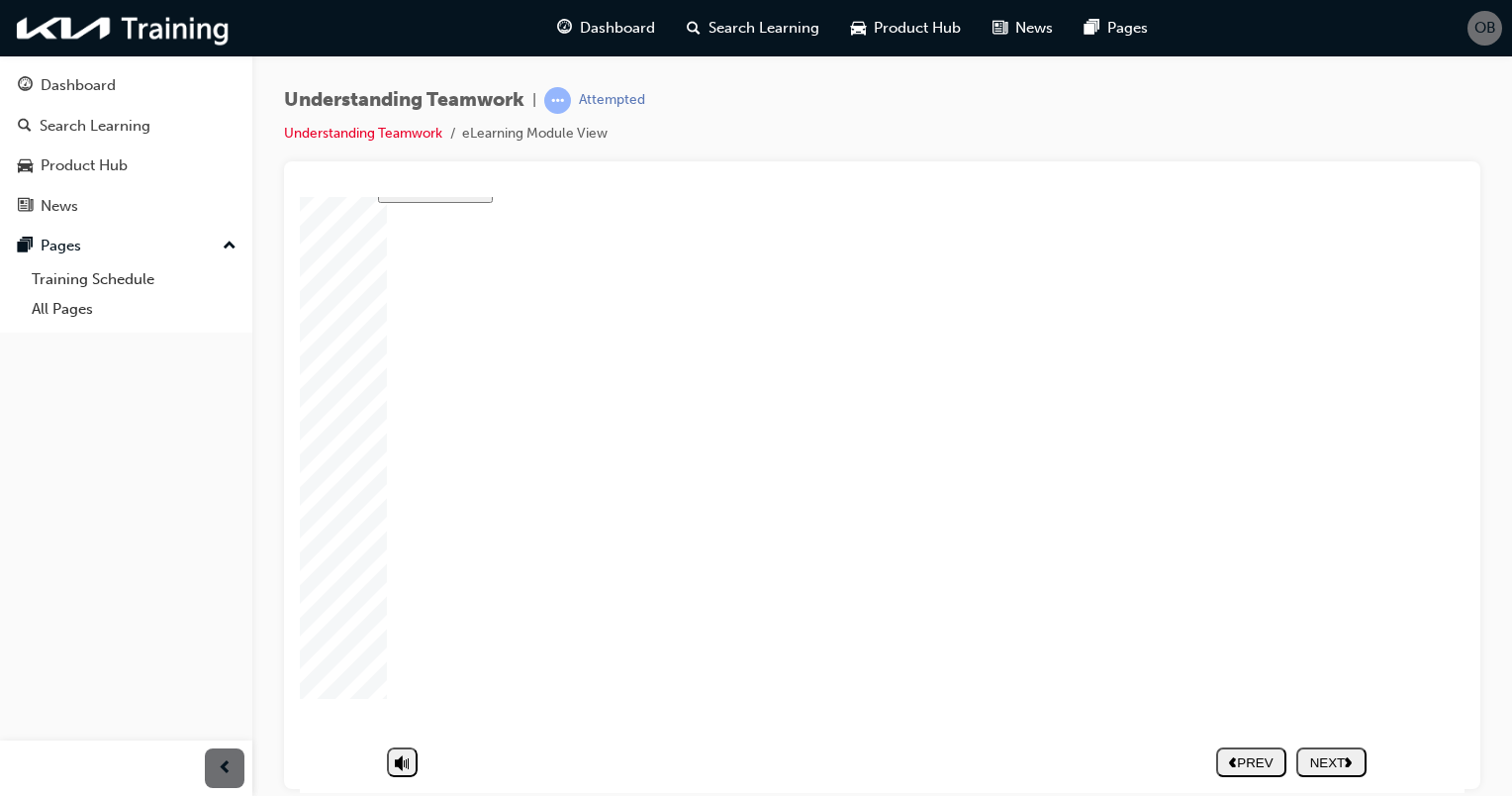 click on "NEXT" at bounding box center (1331, 761) 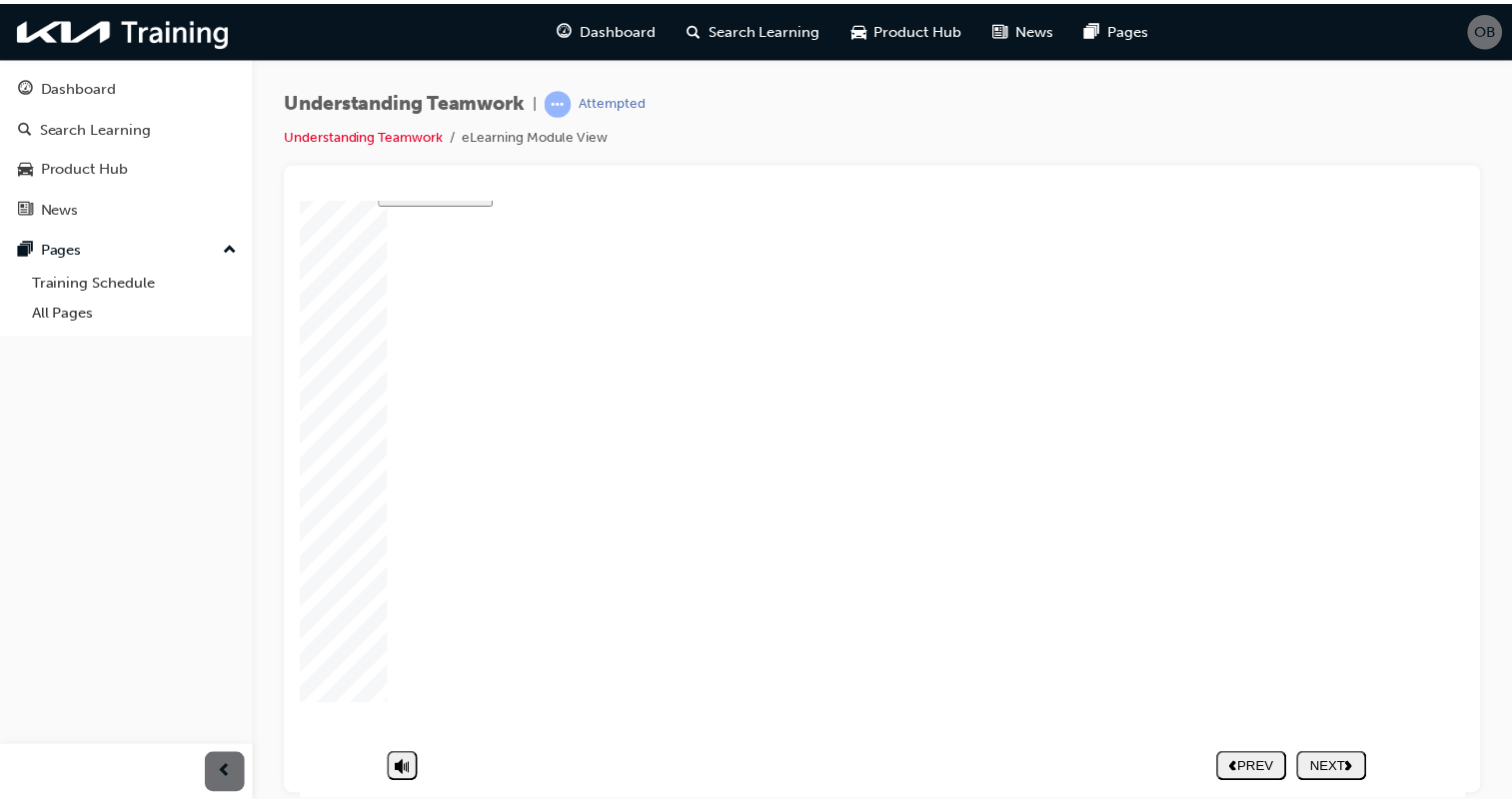 scroll, scrollTop: 0, scrollLeft: 0, axis: both 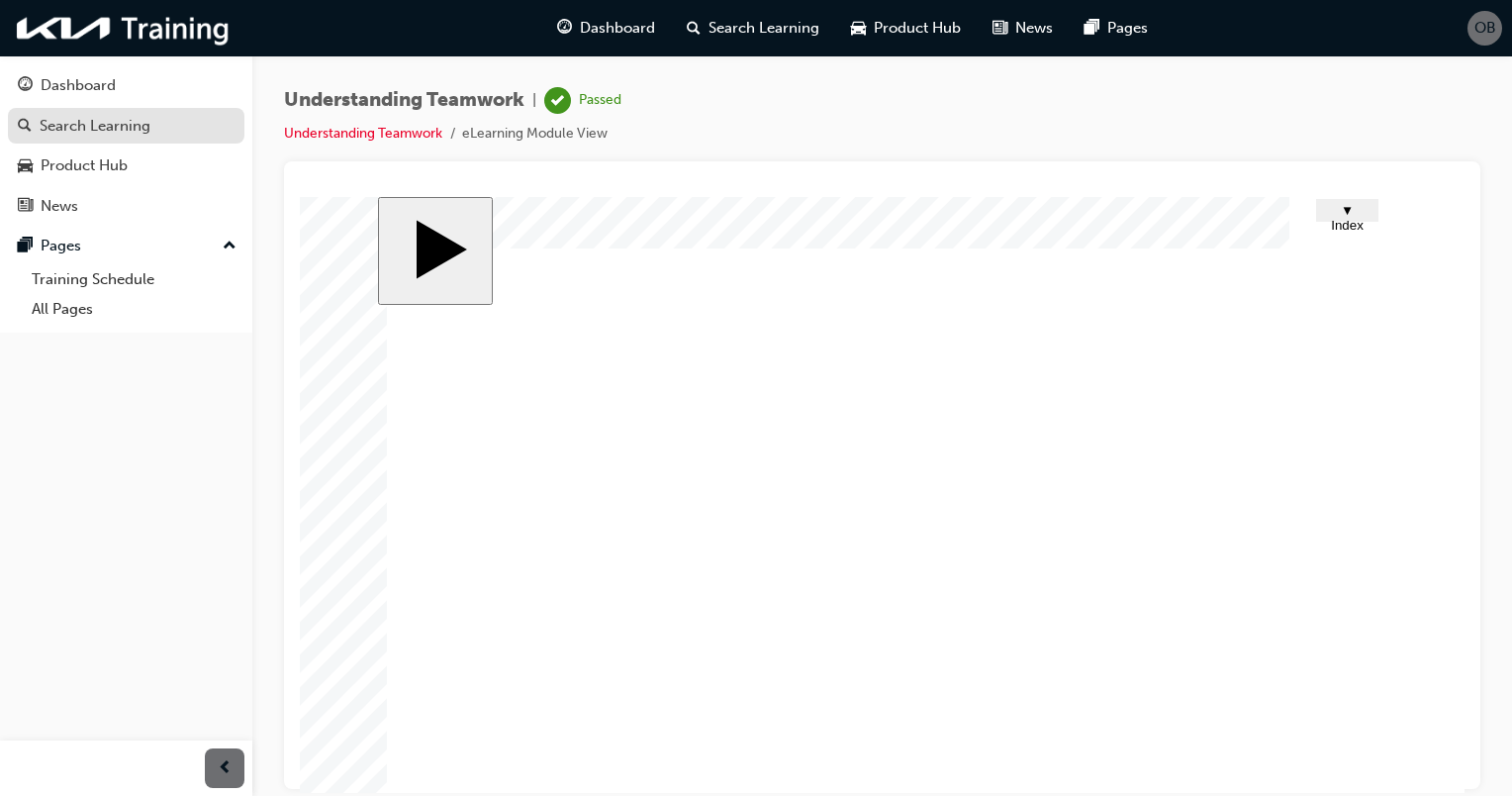 click on "Search Learning" at bounding box center [95, 126] 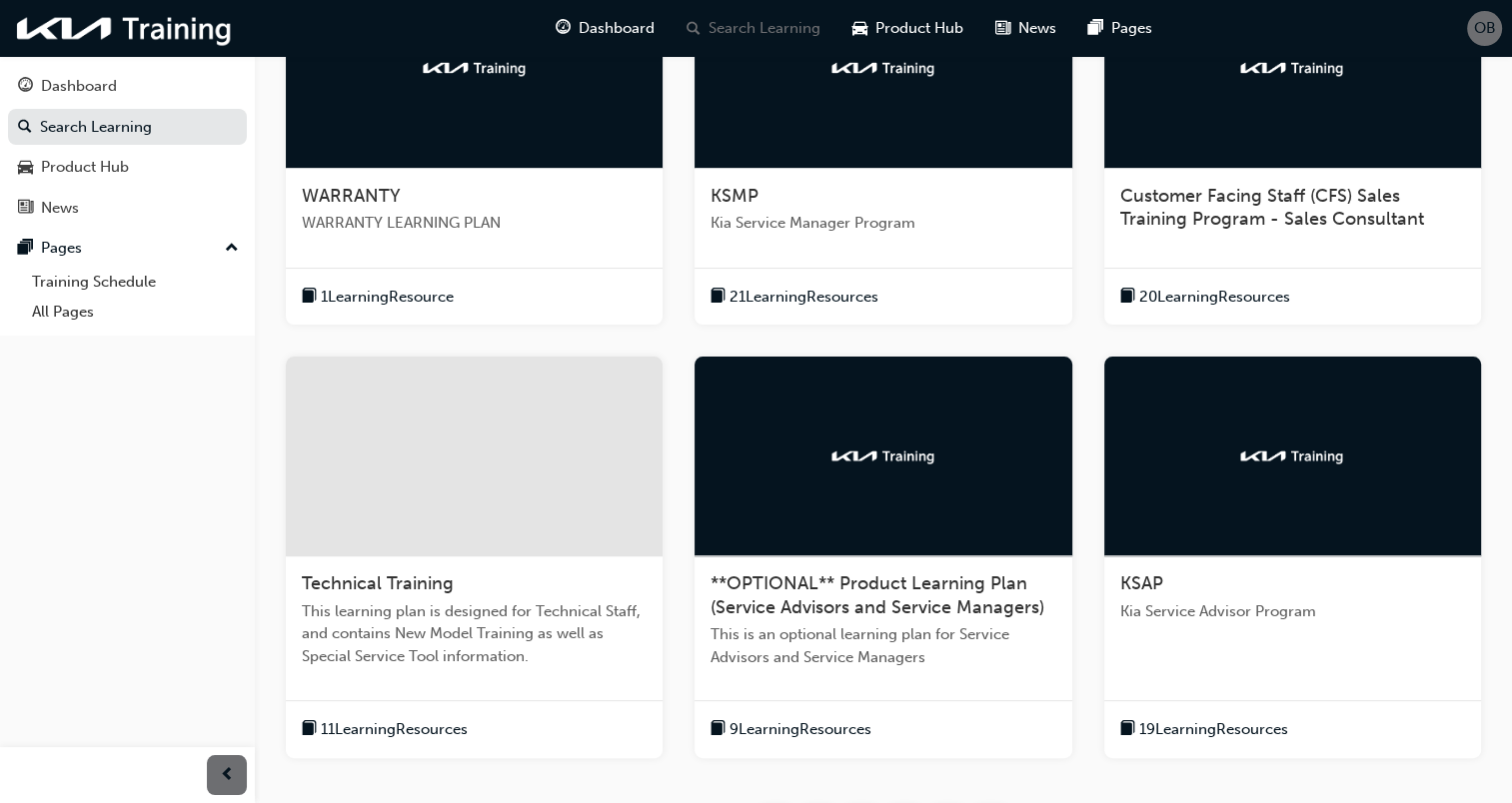 scroll, scrollTop: 494, scrollLeft: 0, axis: vertical 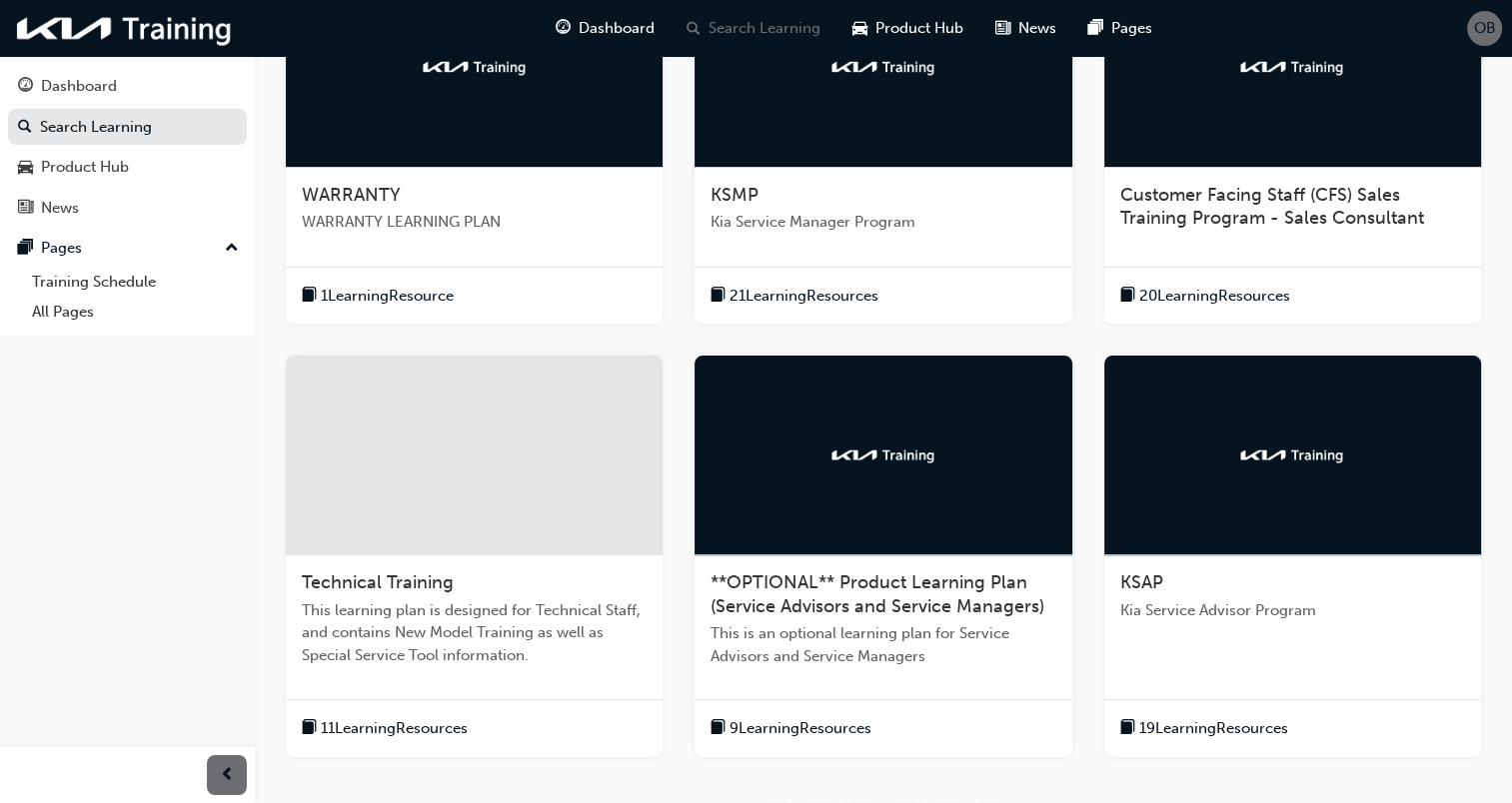 click on "KSAP" at bounding box center [1141, 582] 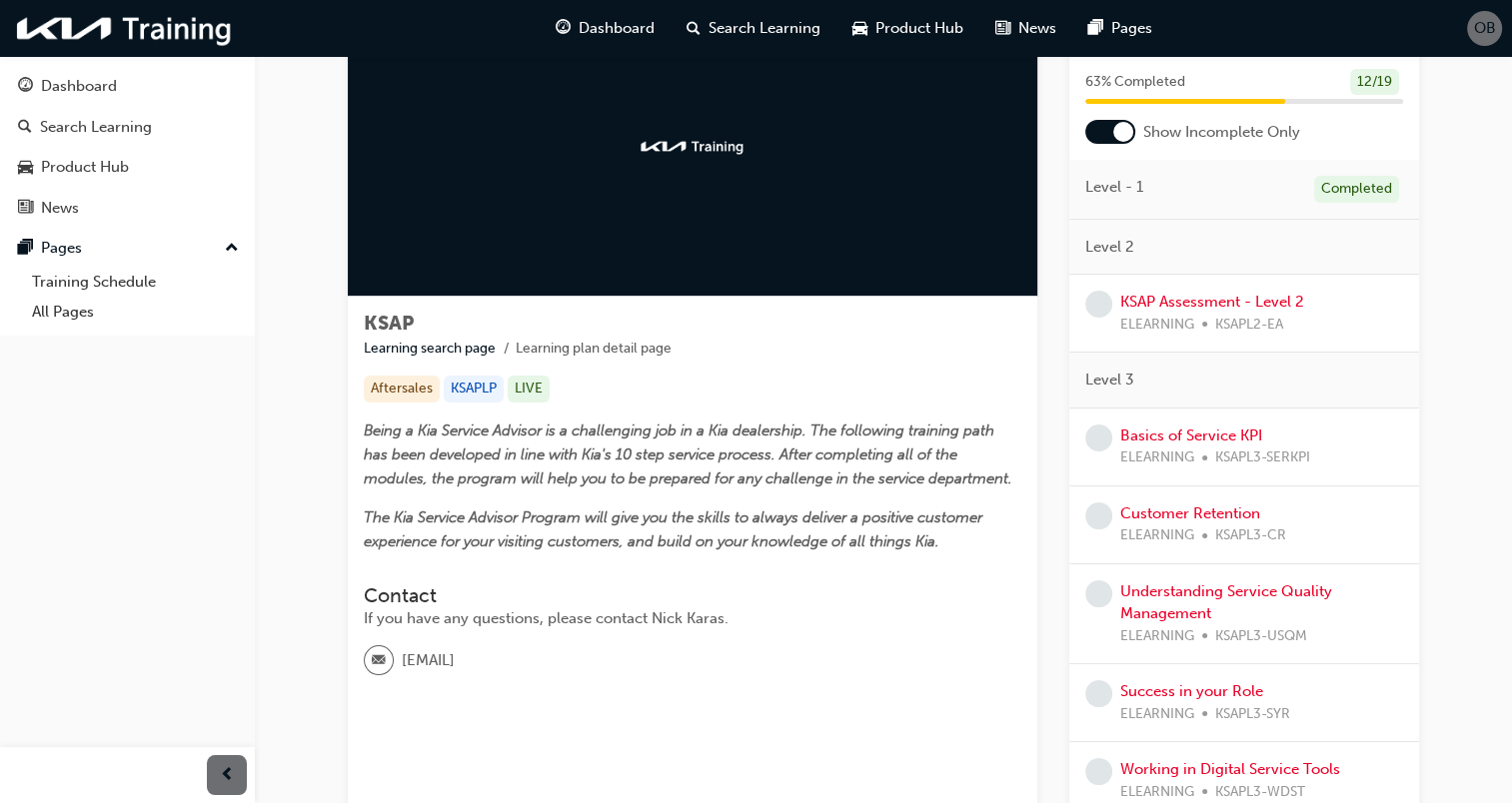 scroll, scrollTop: 0, scrollLeft: 0, axis: both 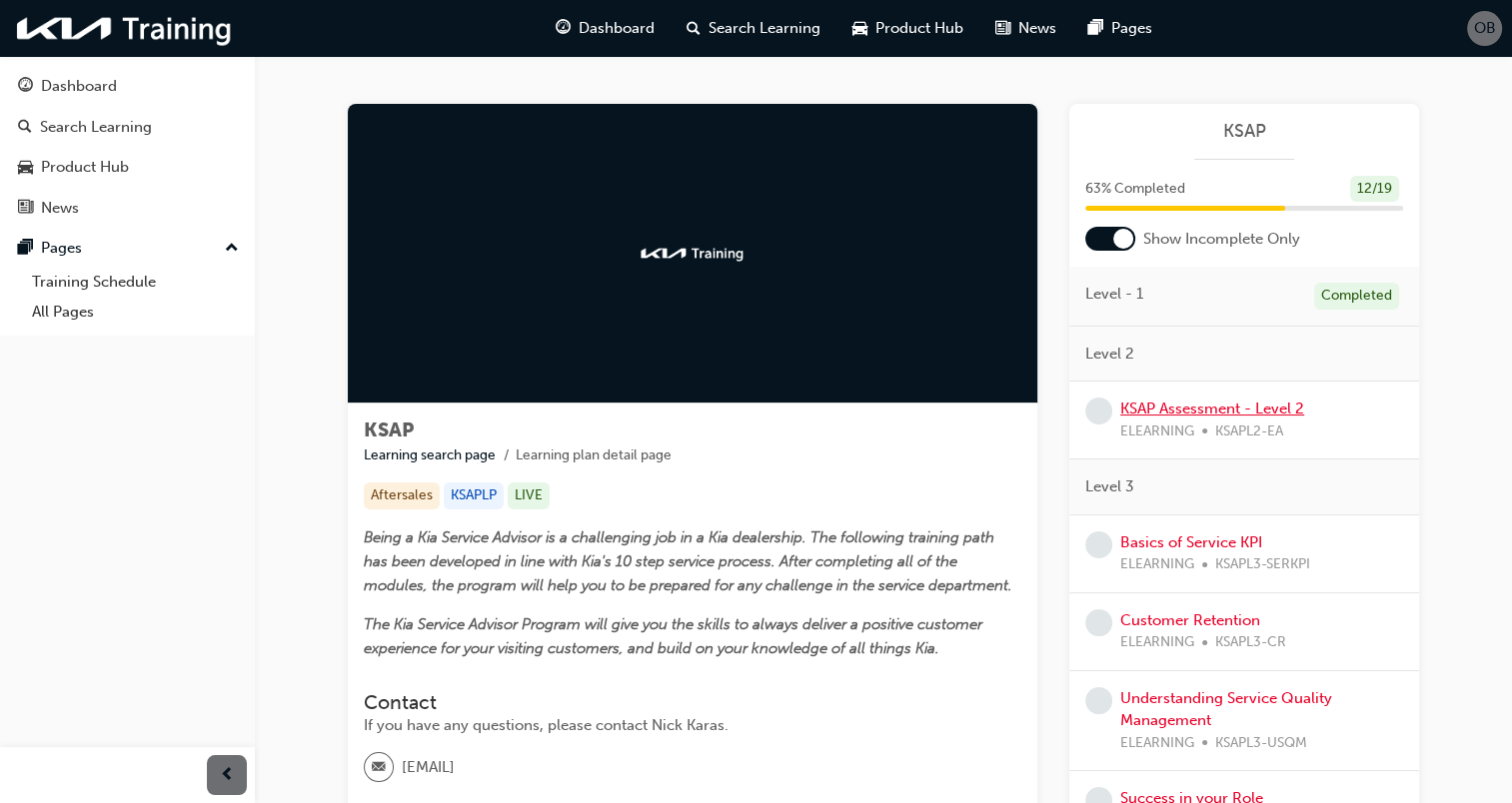 click on "KSAP Assessment - Level 2" at bounding box center (1212, 408) 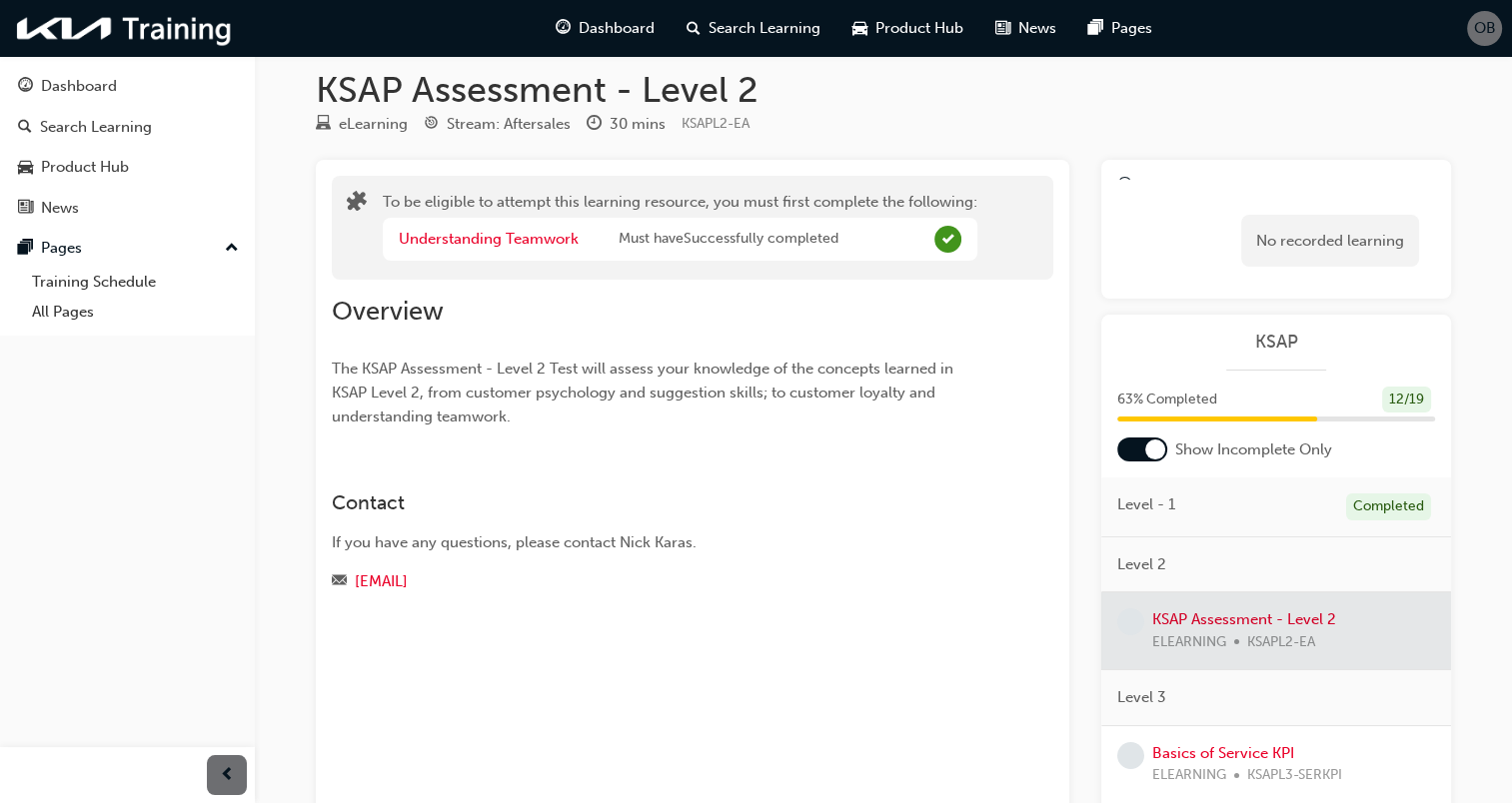 scroll, scrollTop: 0, scrollLeft: 0, axis: both 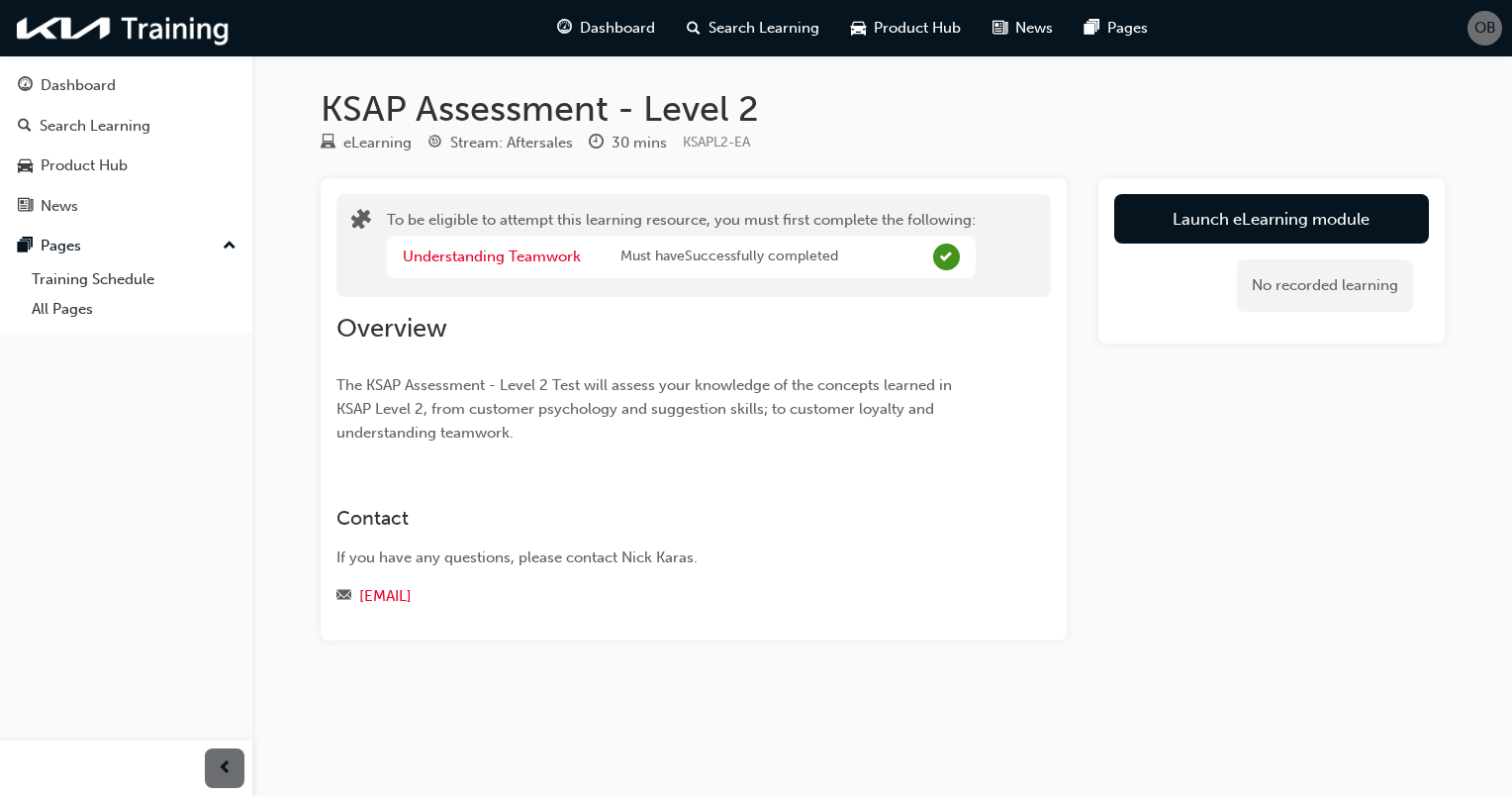 click on "Launch eLearning module" at bounding box center (1272, 219) 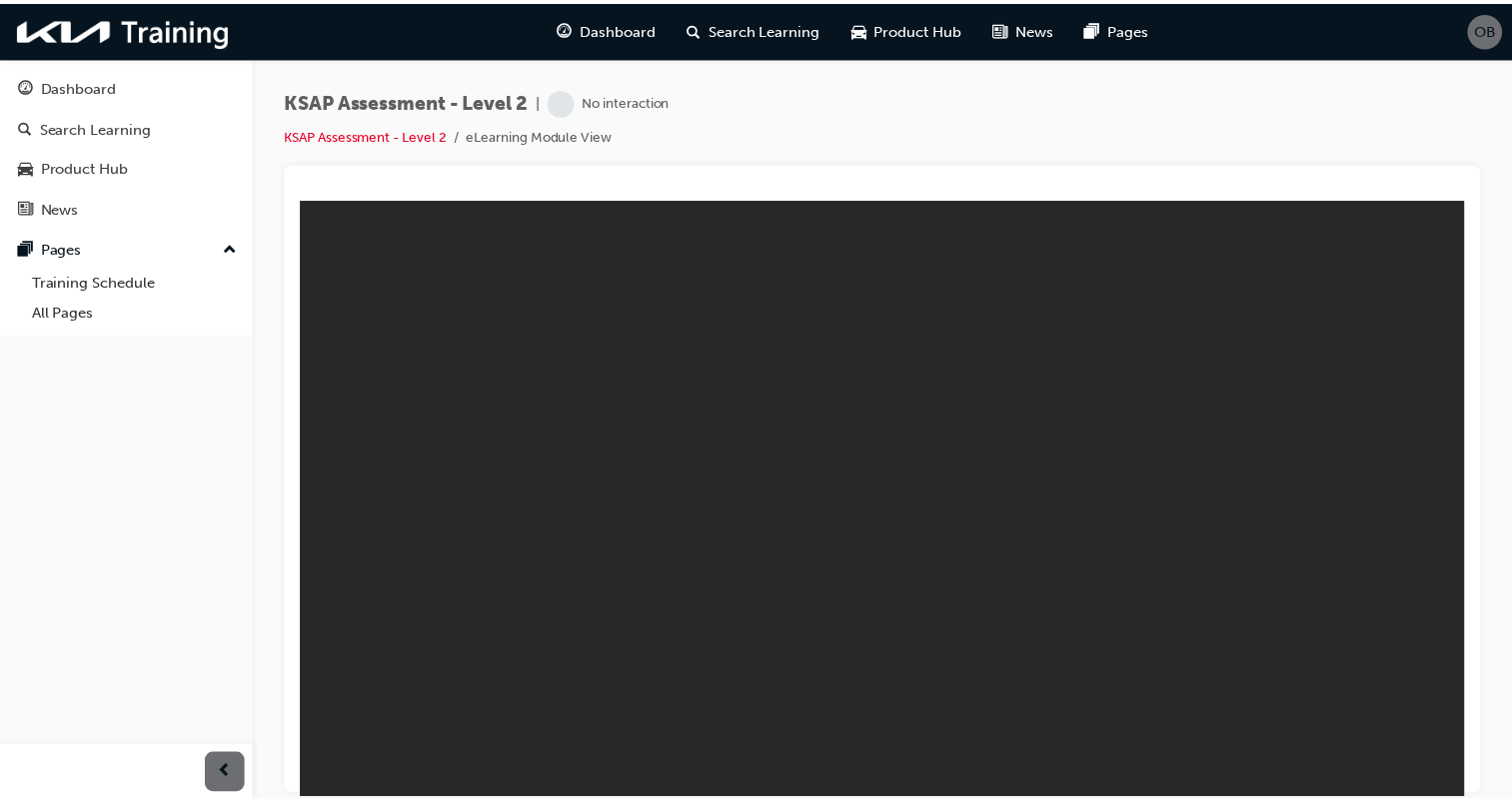 scroll, scrollTop: 0, scrollLeft: 0, axis: both 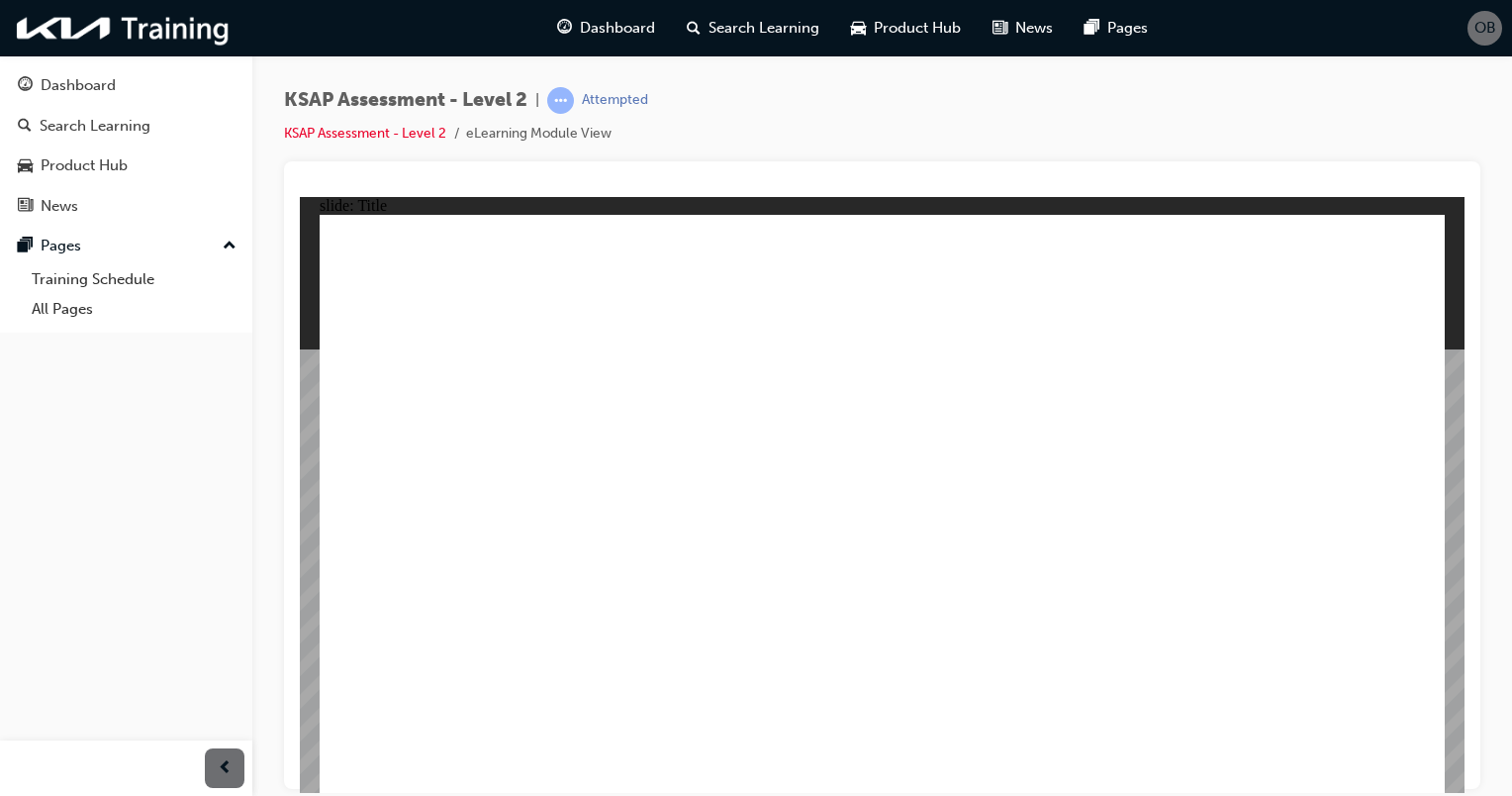 click 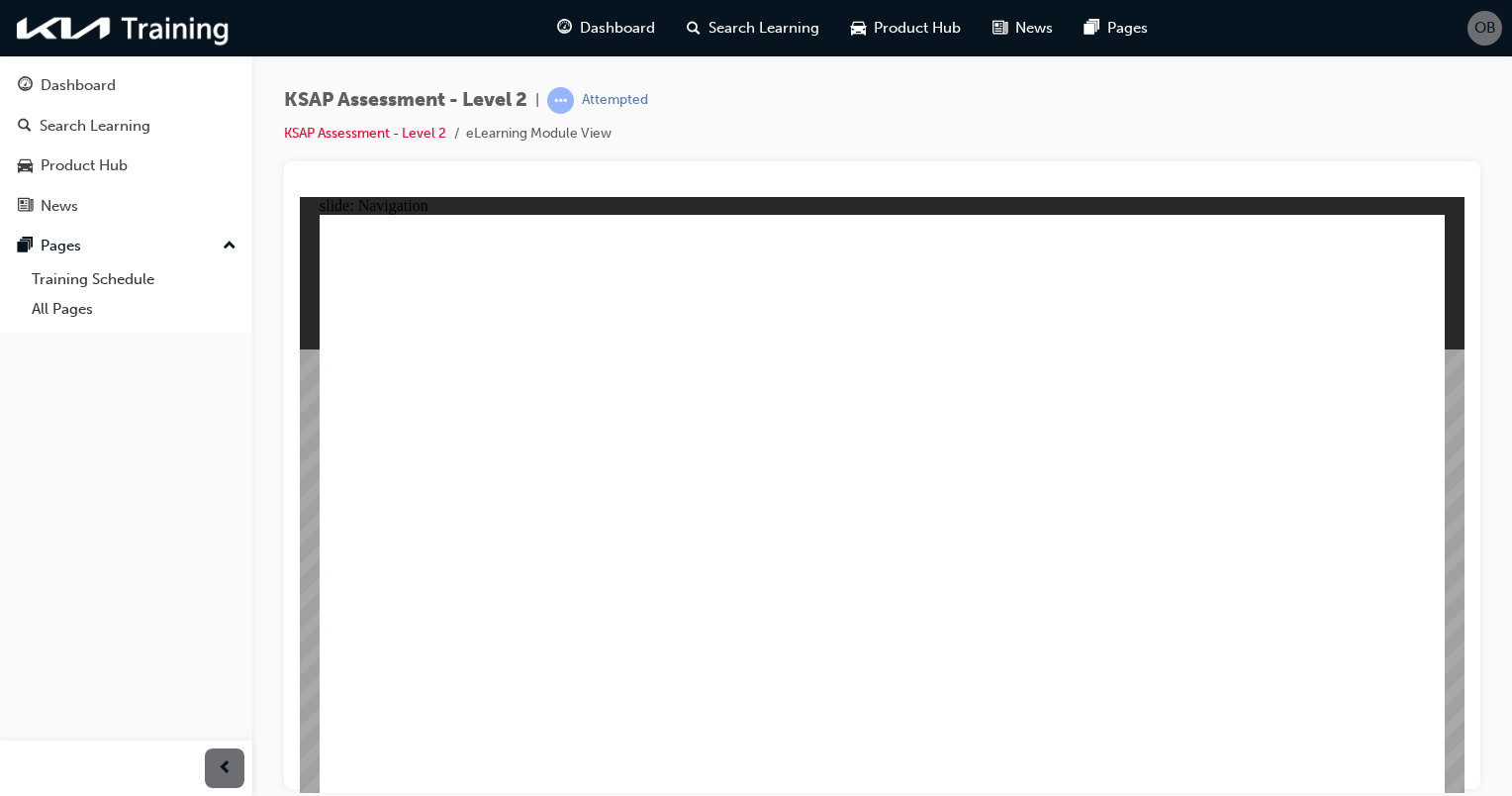 click at bounding box center [882, 1527] 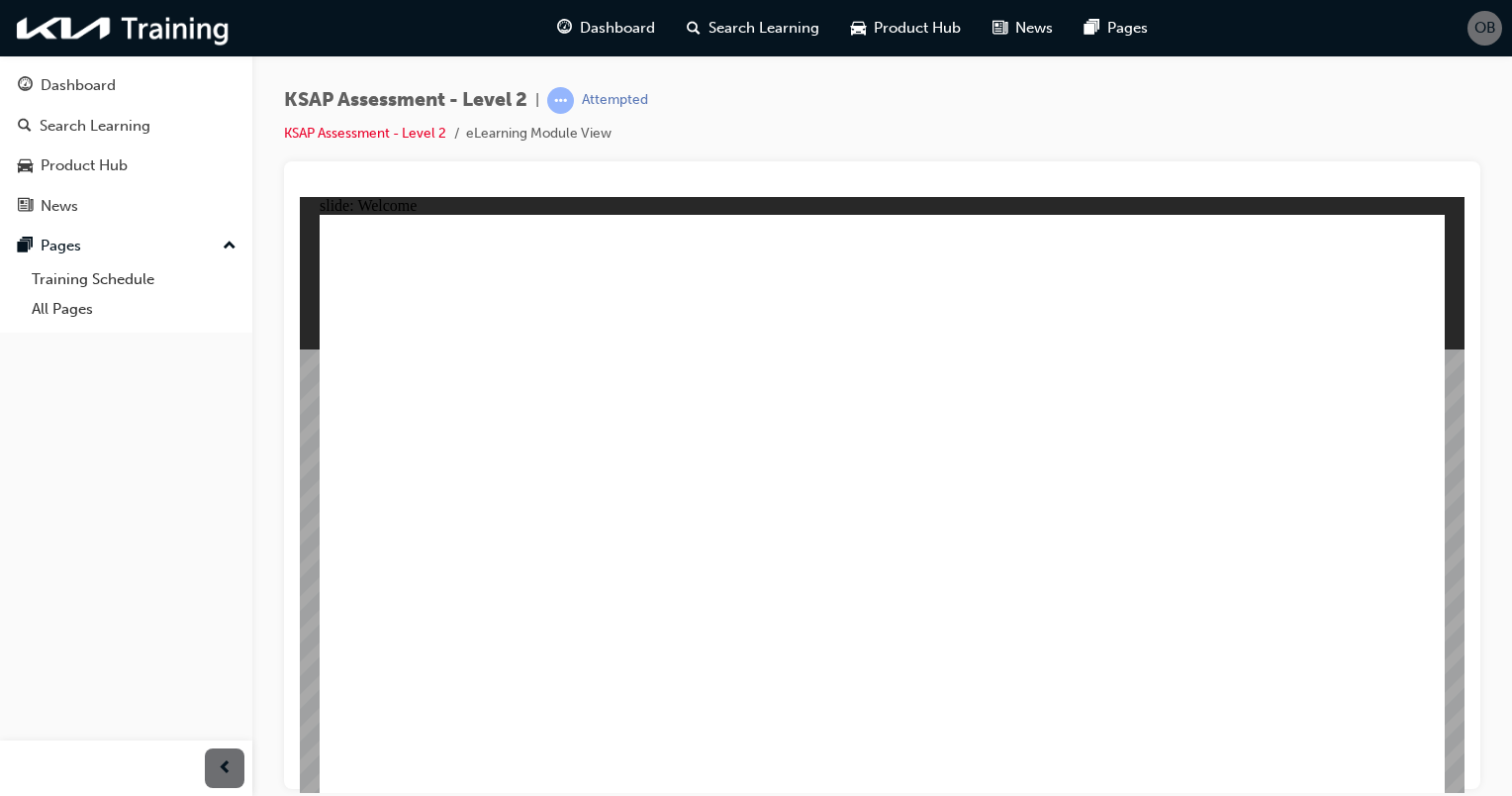 click 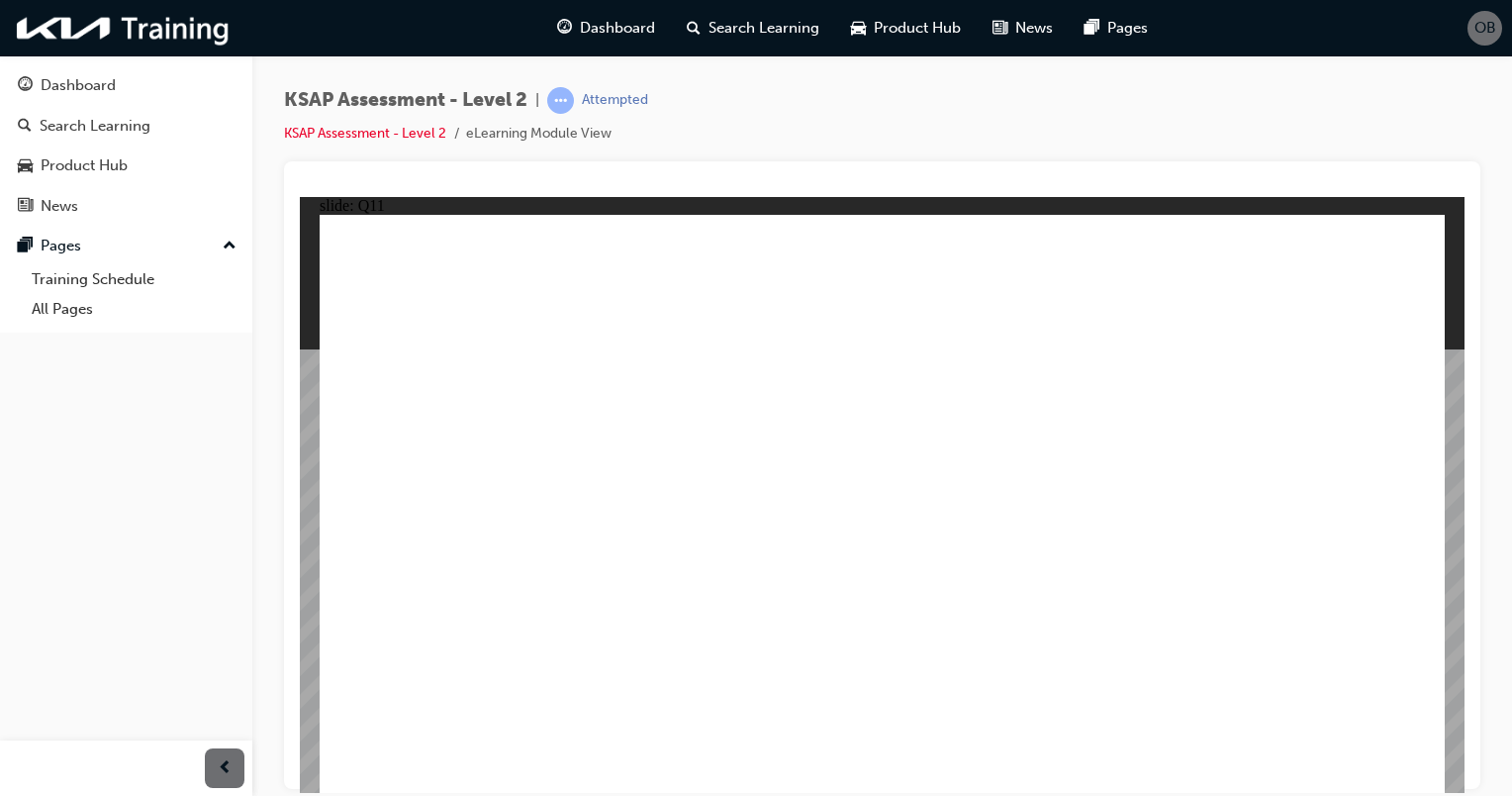 click 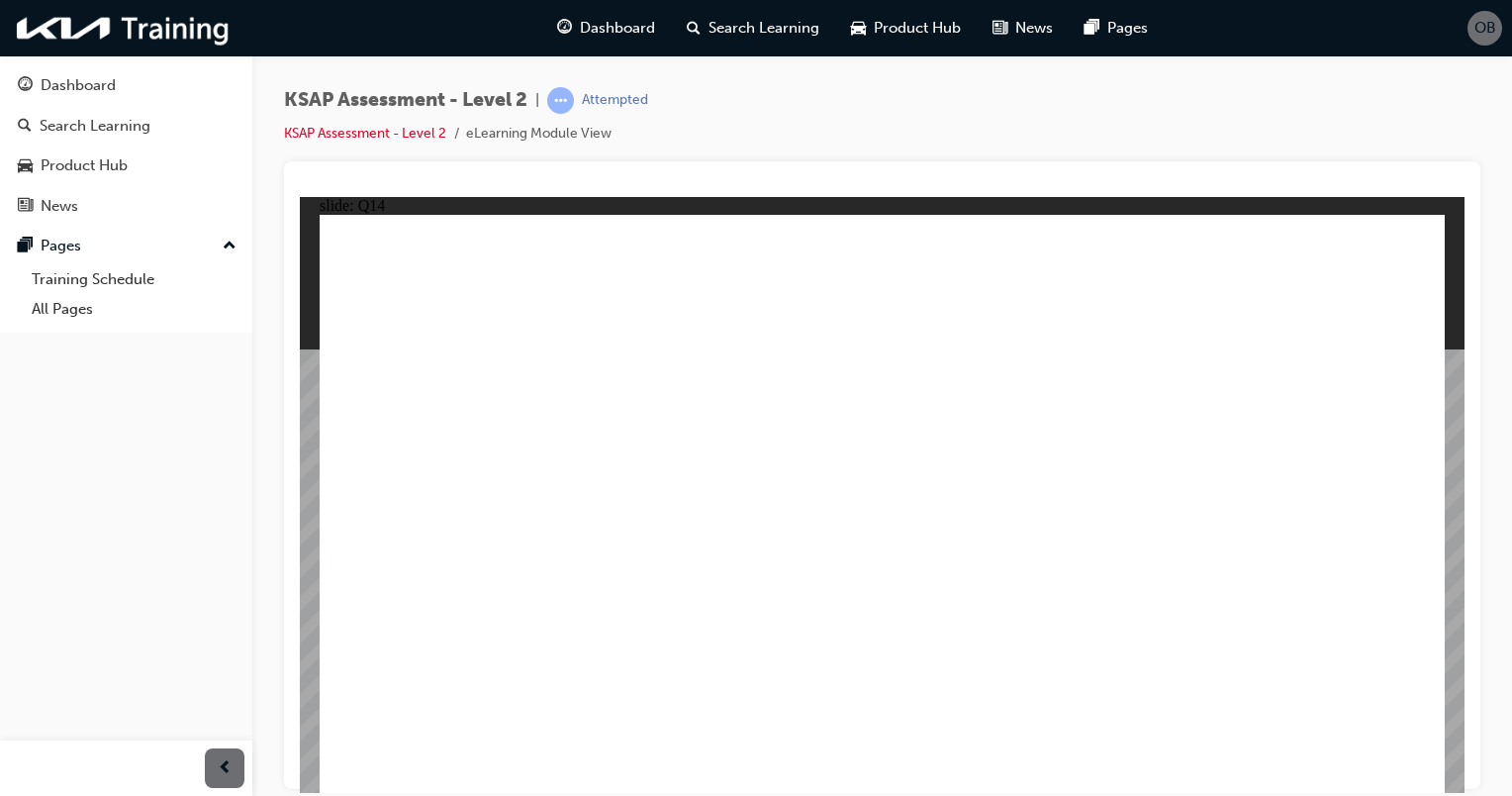 click 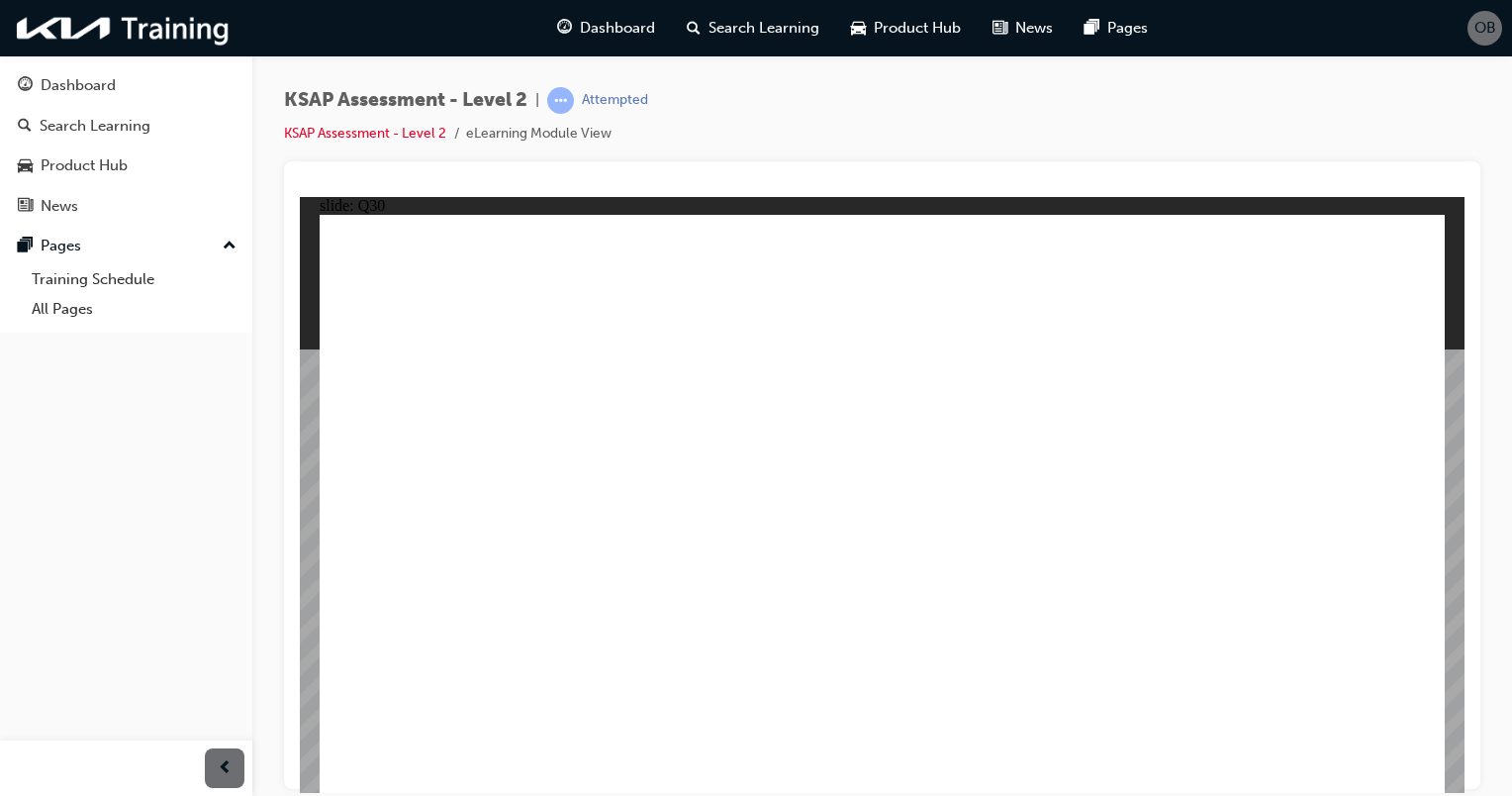 click 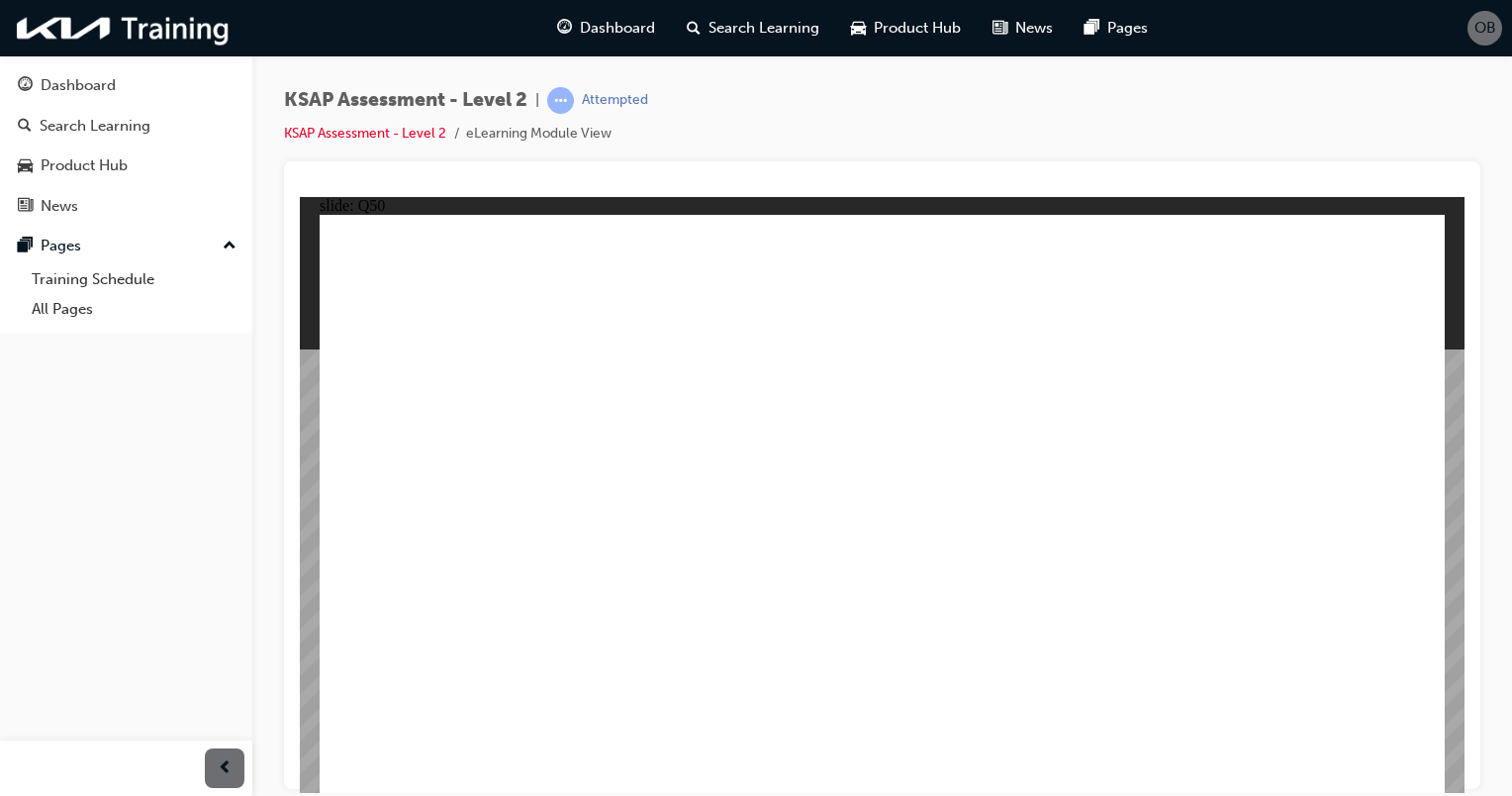 click 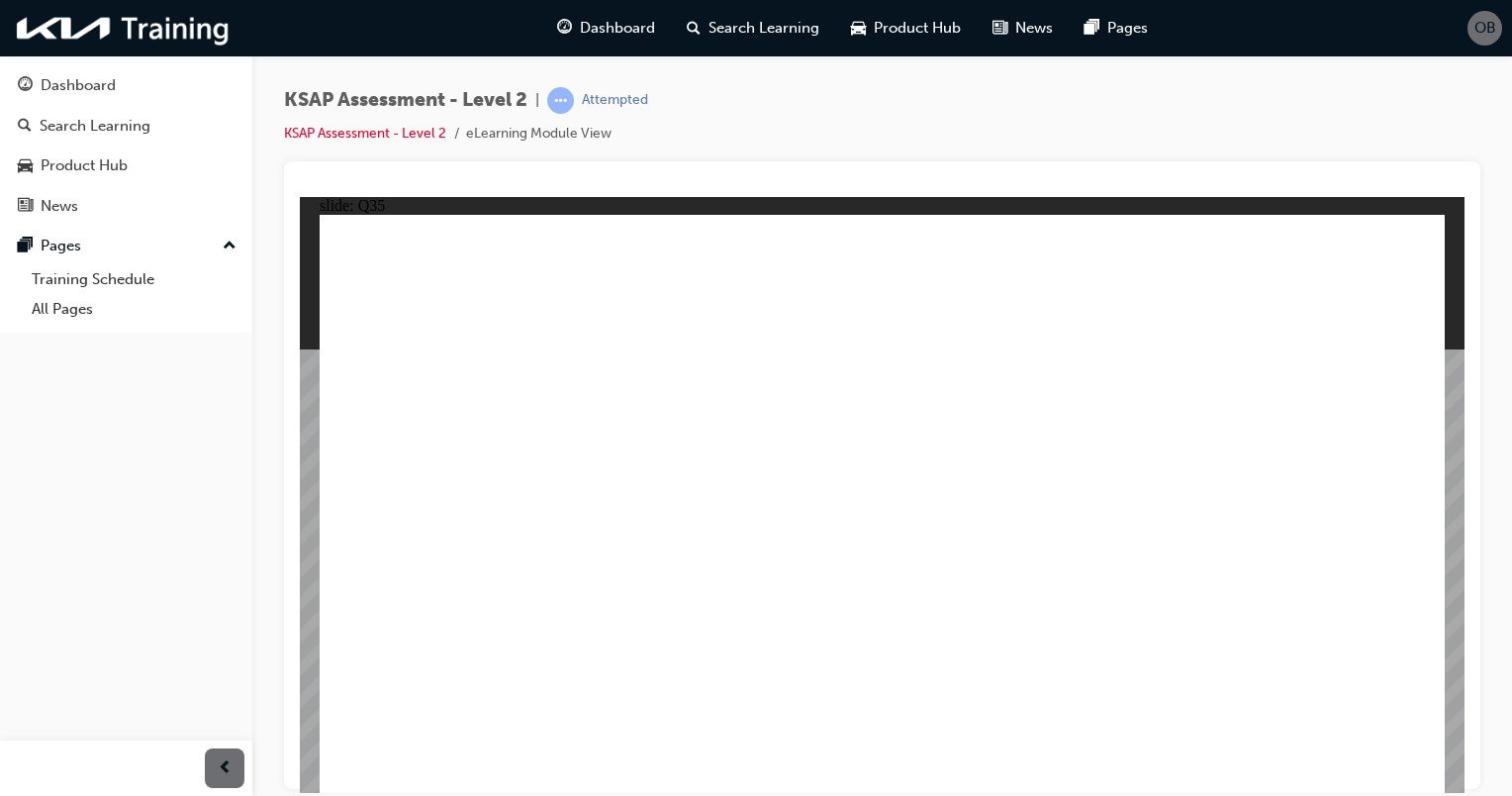 click 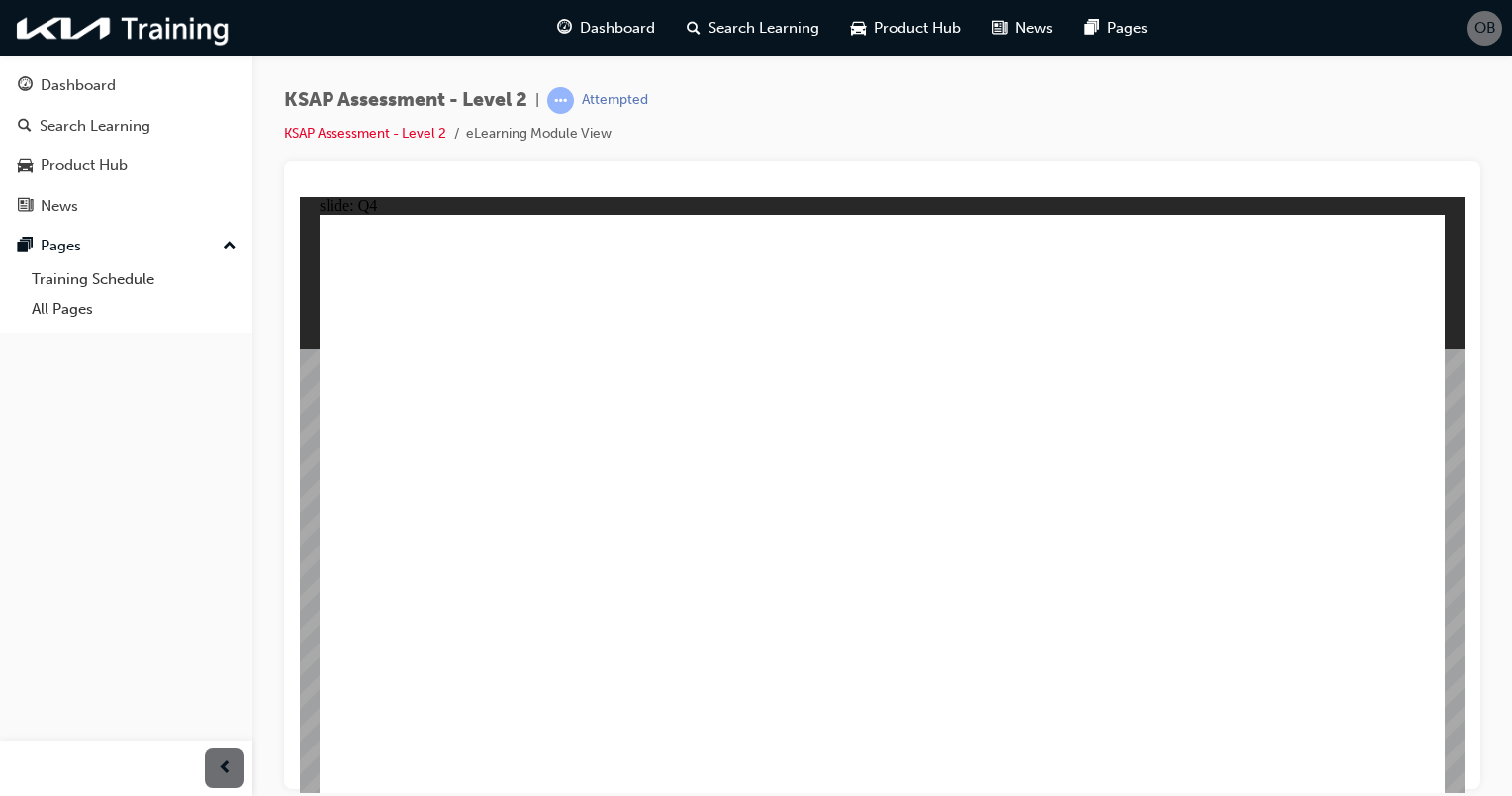 click 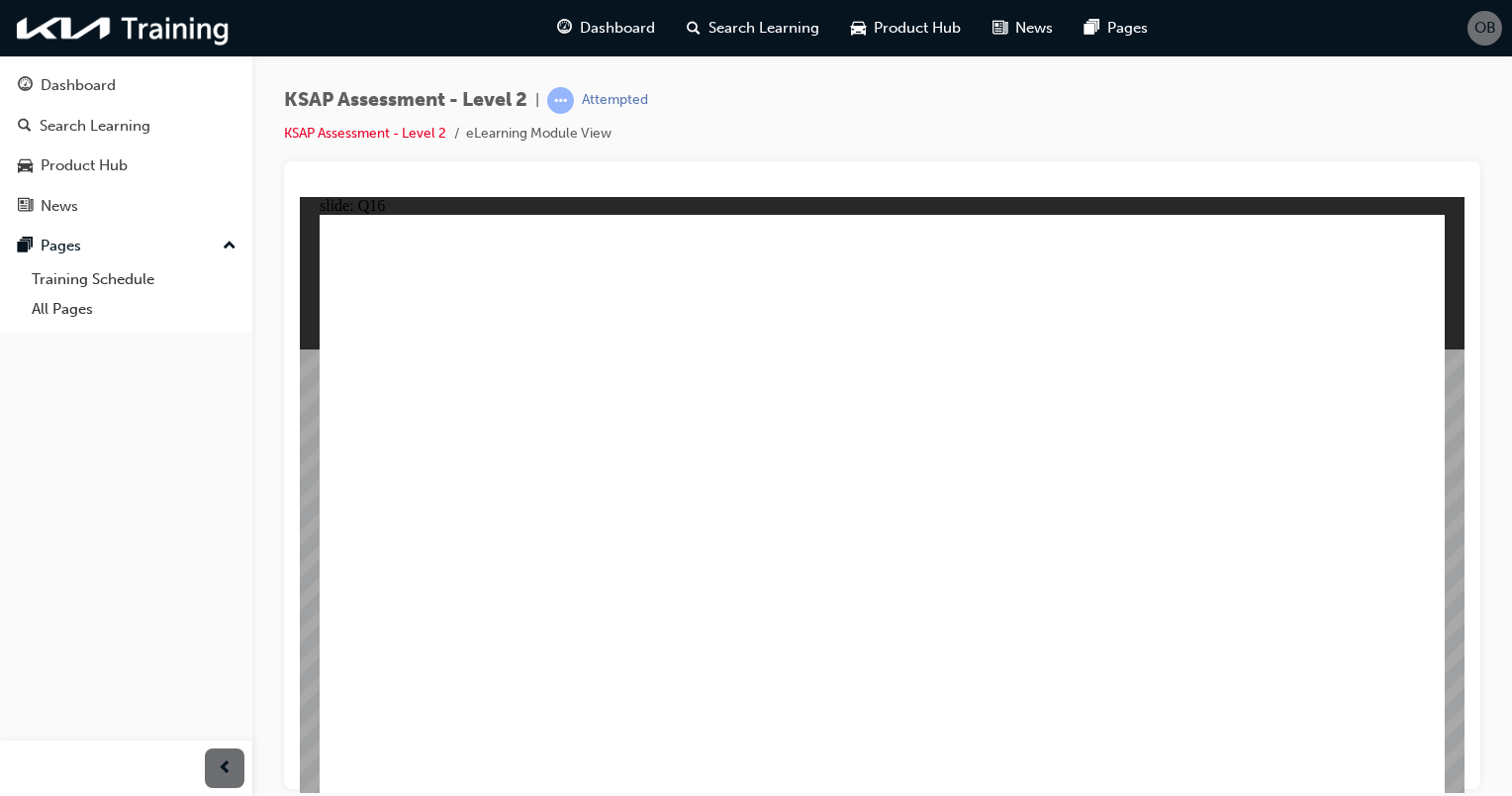 click 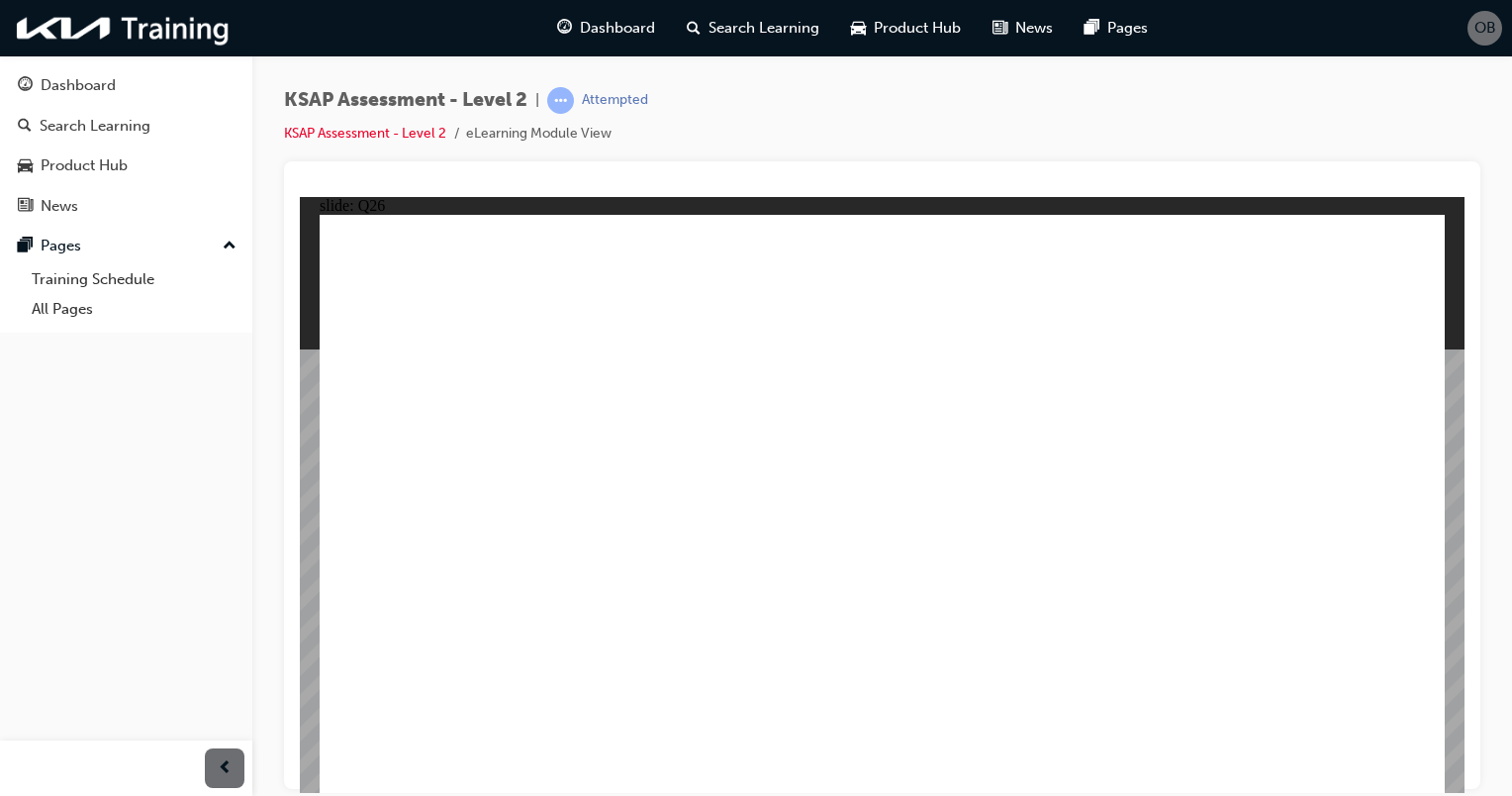 click 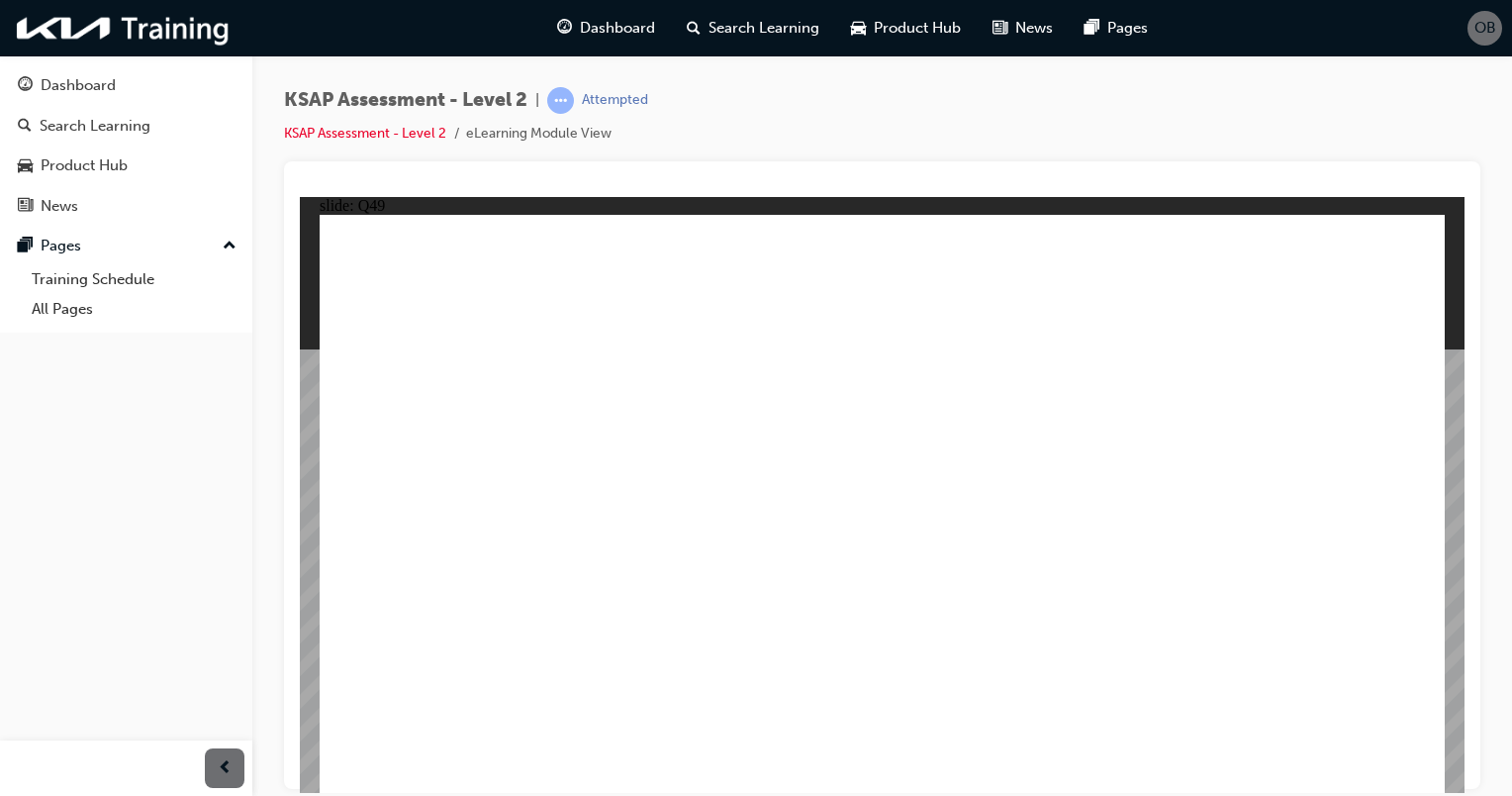 click 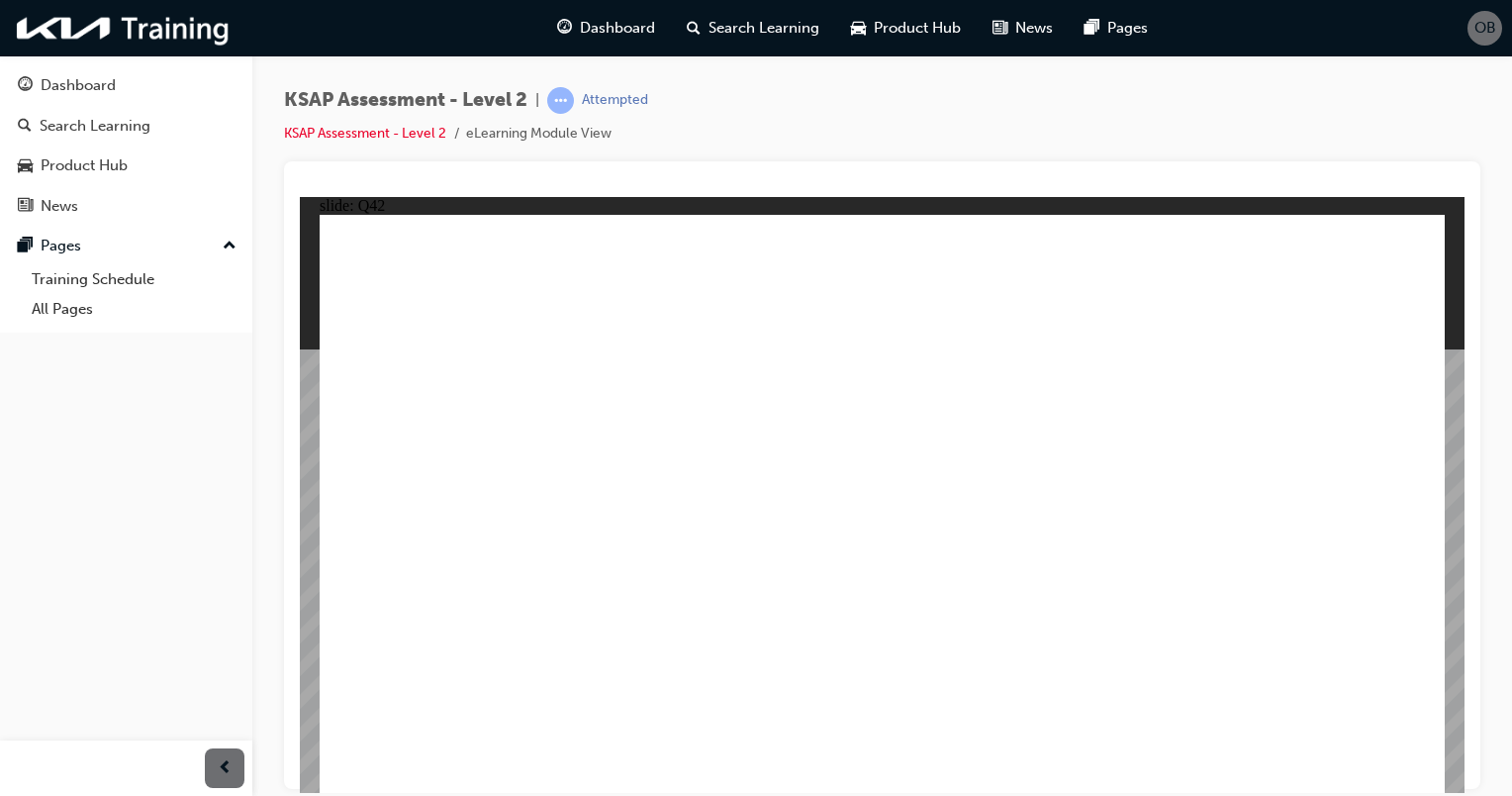 click 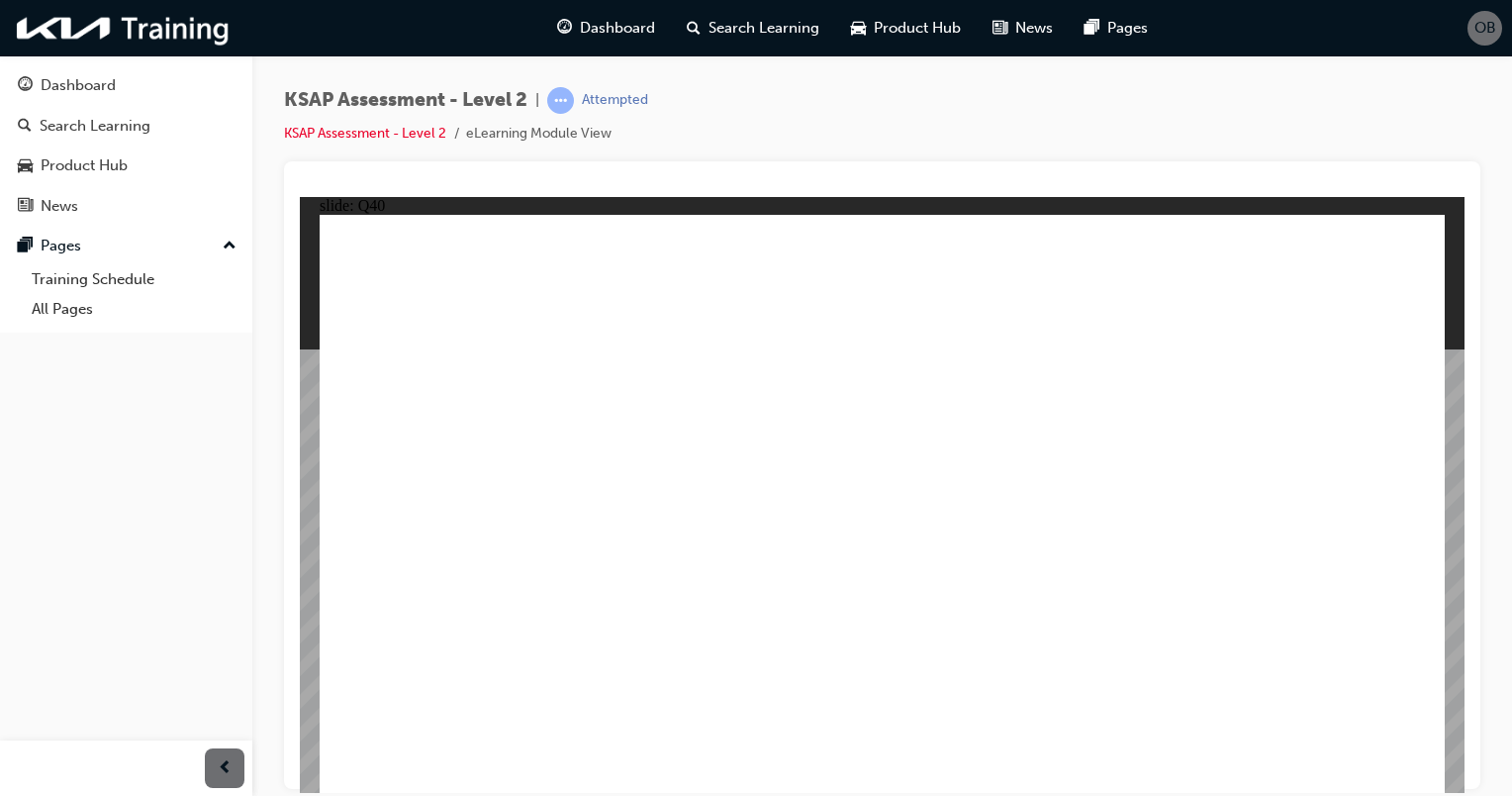 click 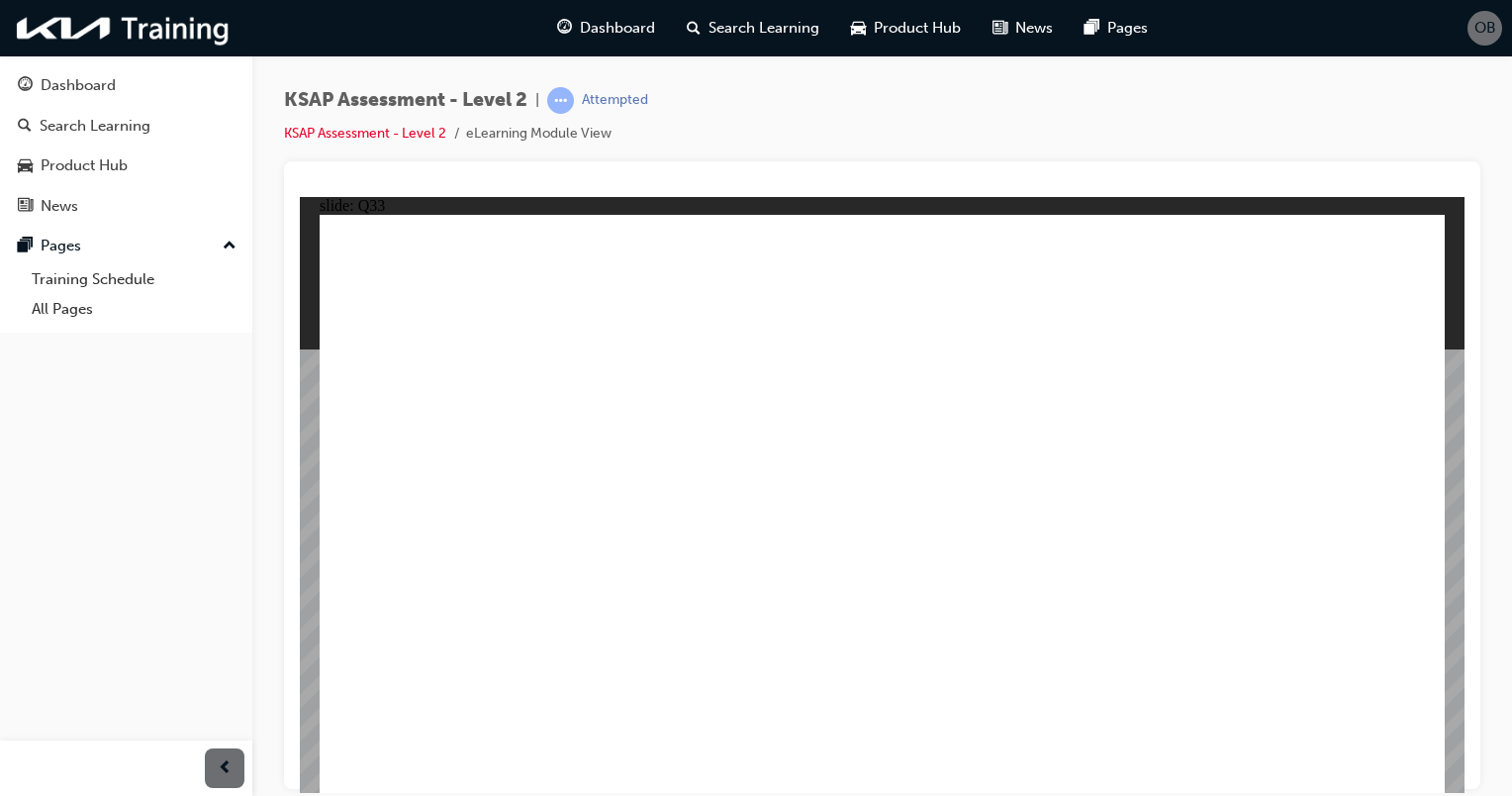 click 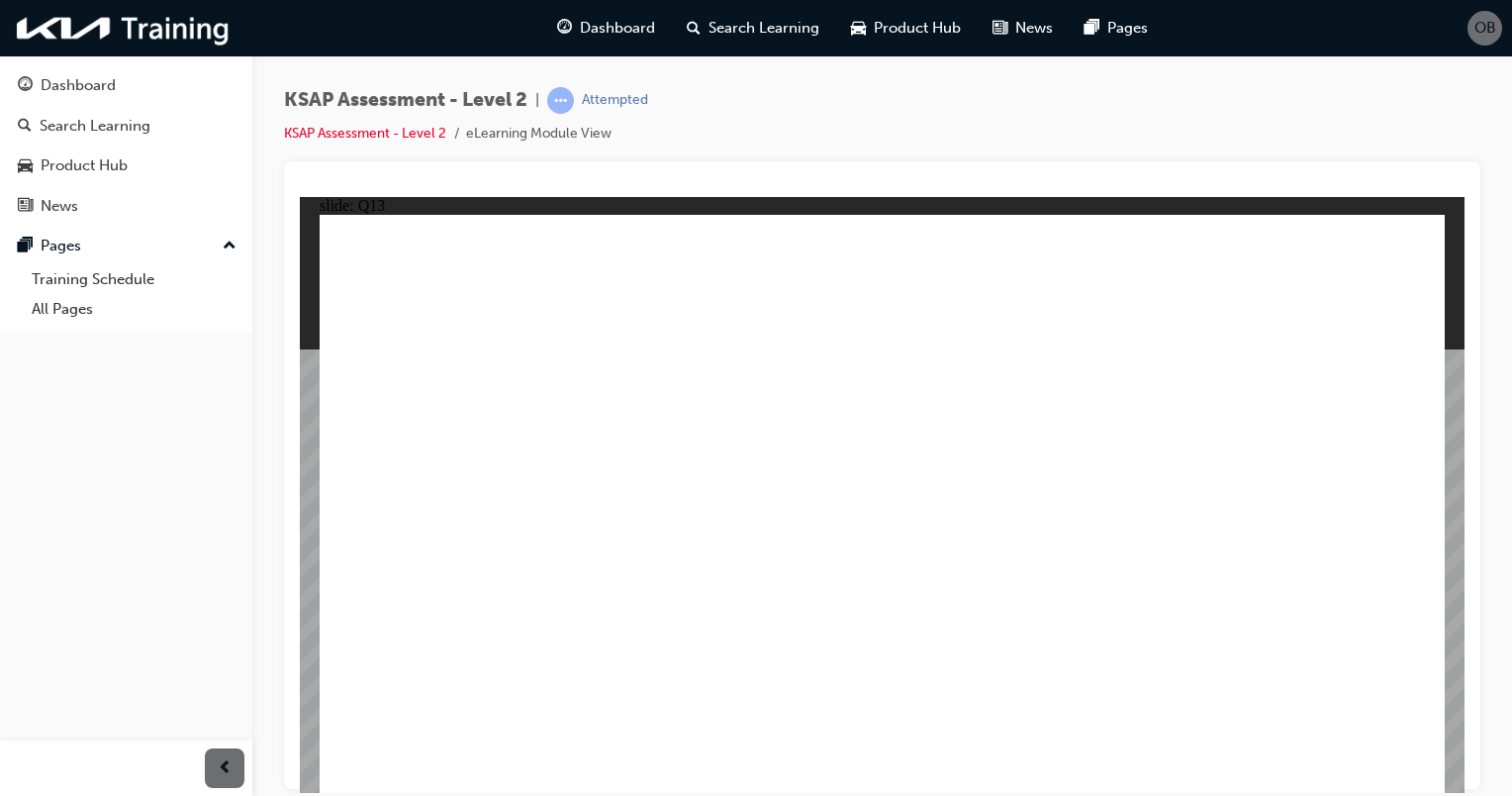 click 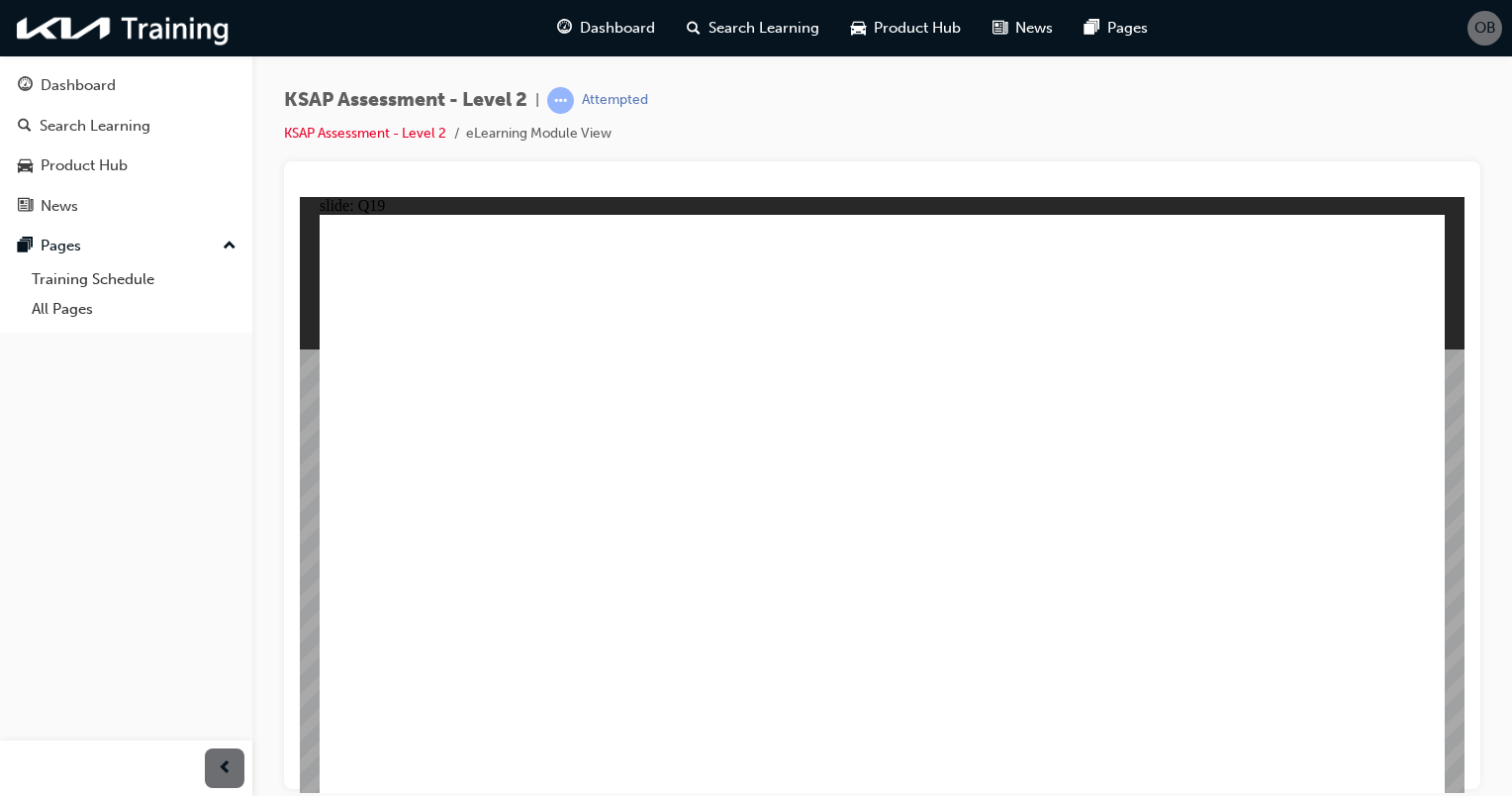 click 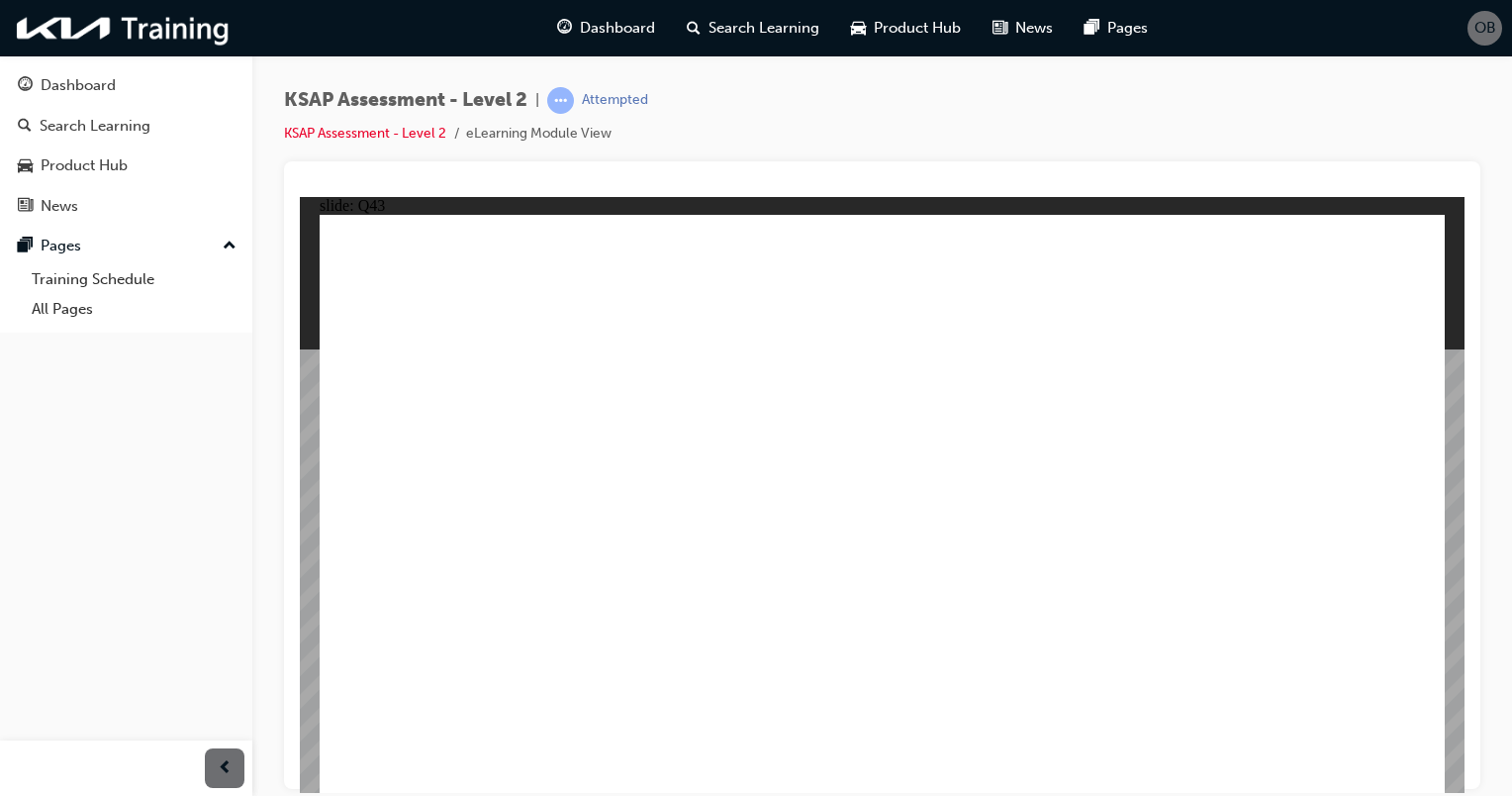click 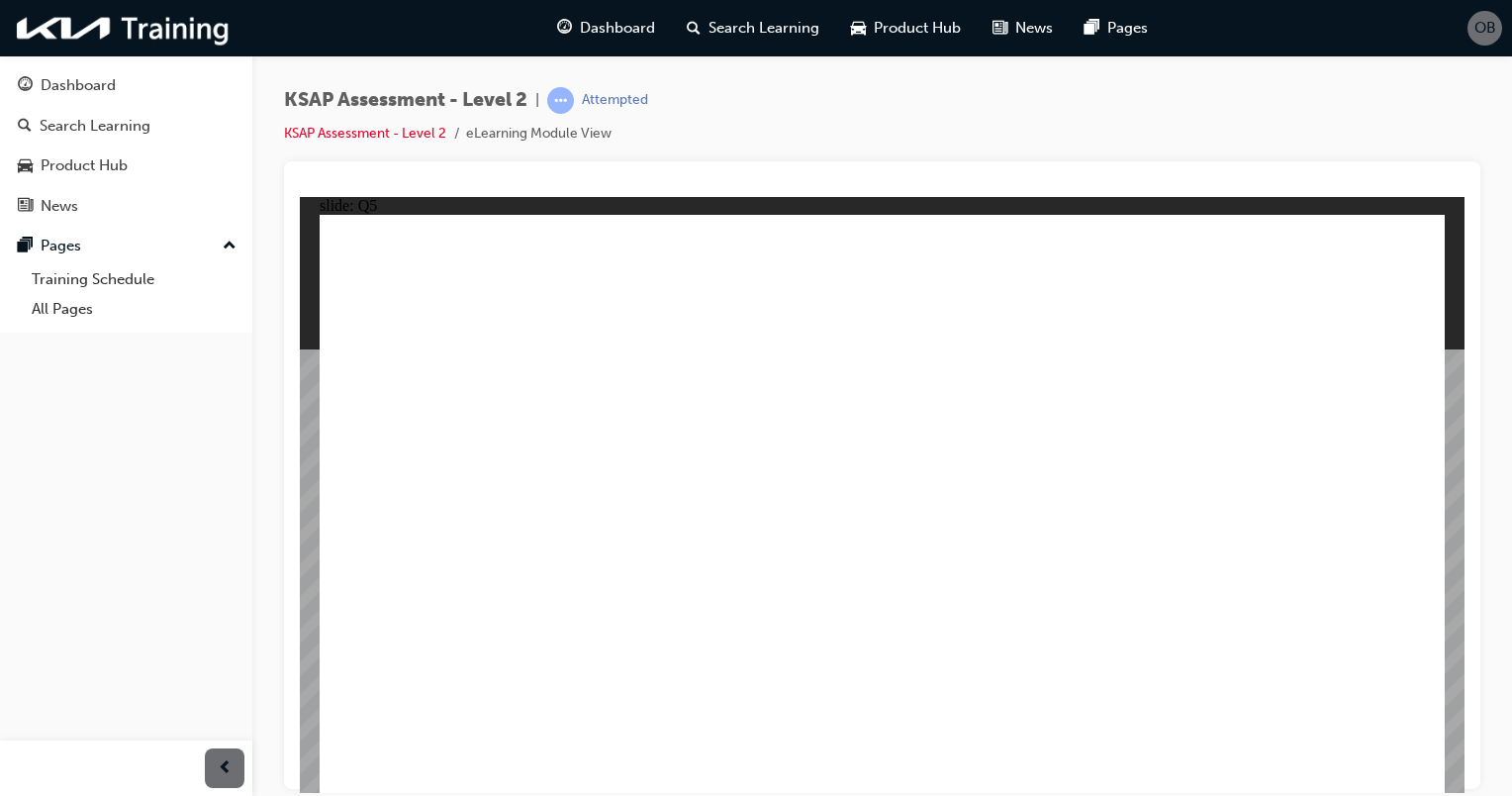 click 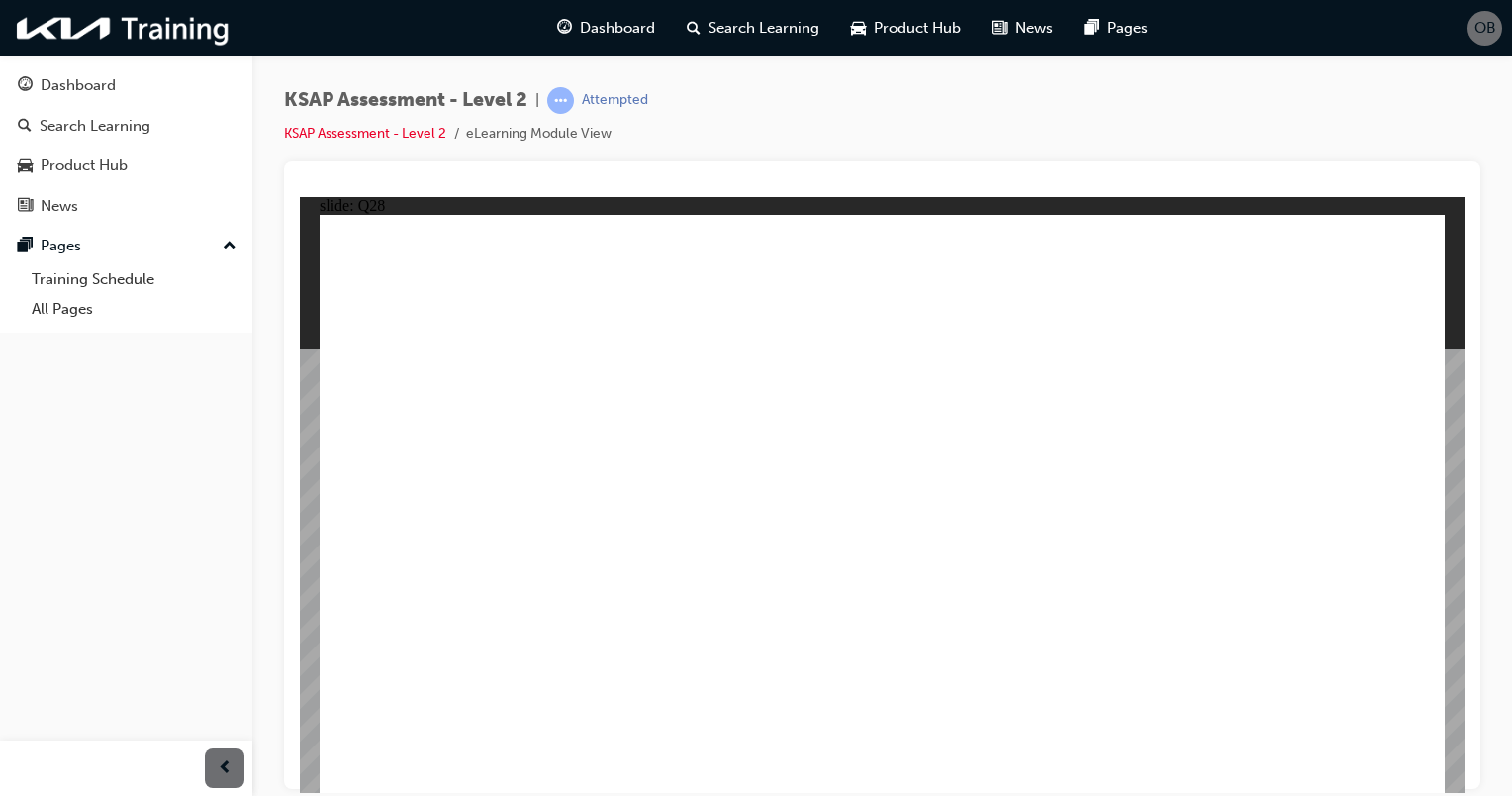 click 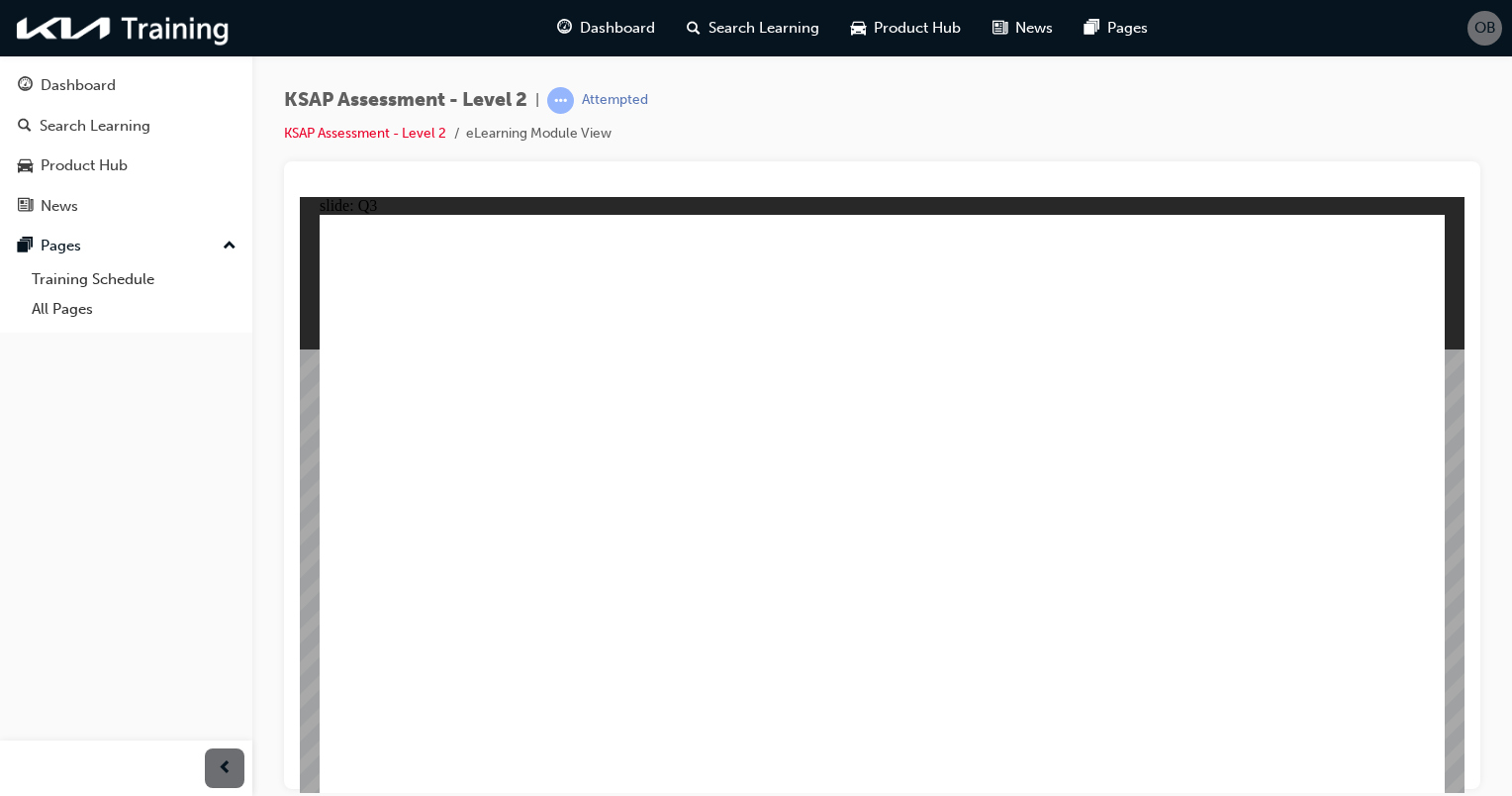 click 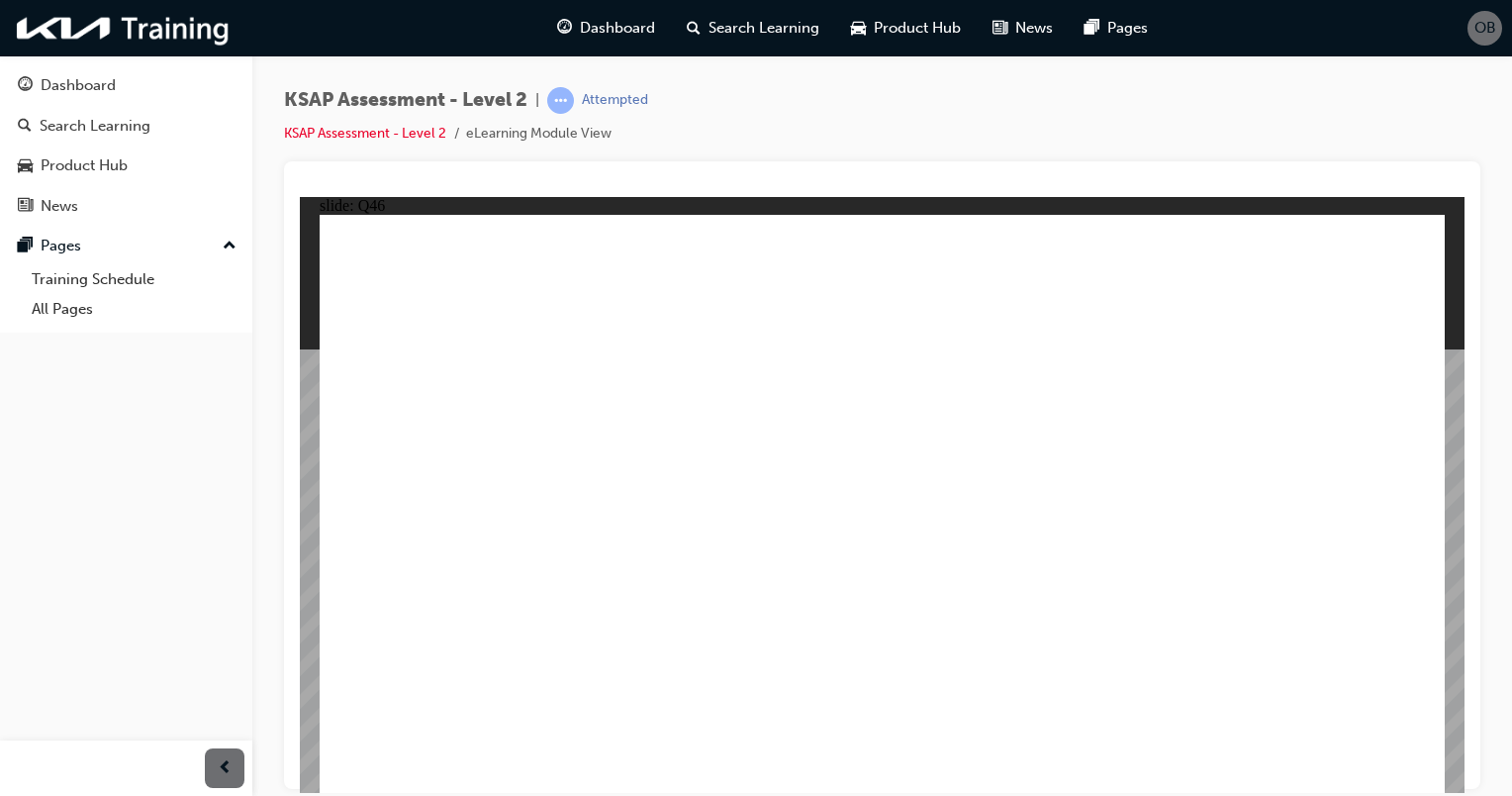 click 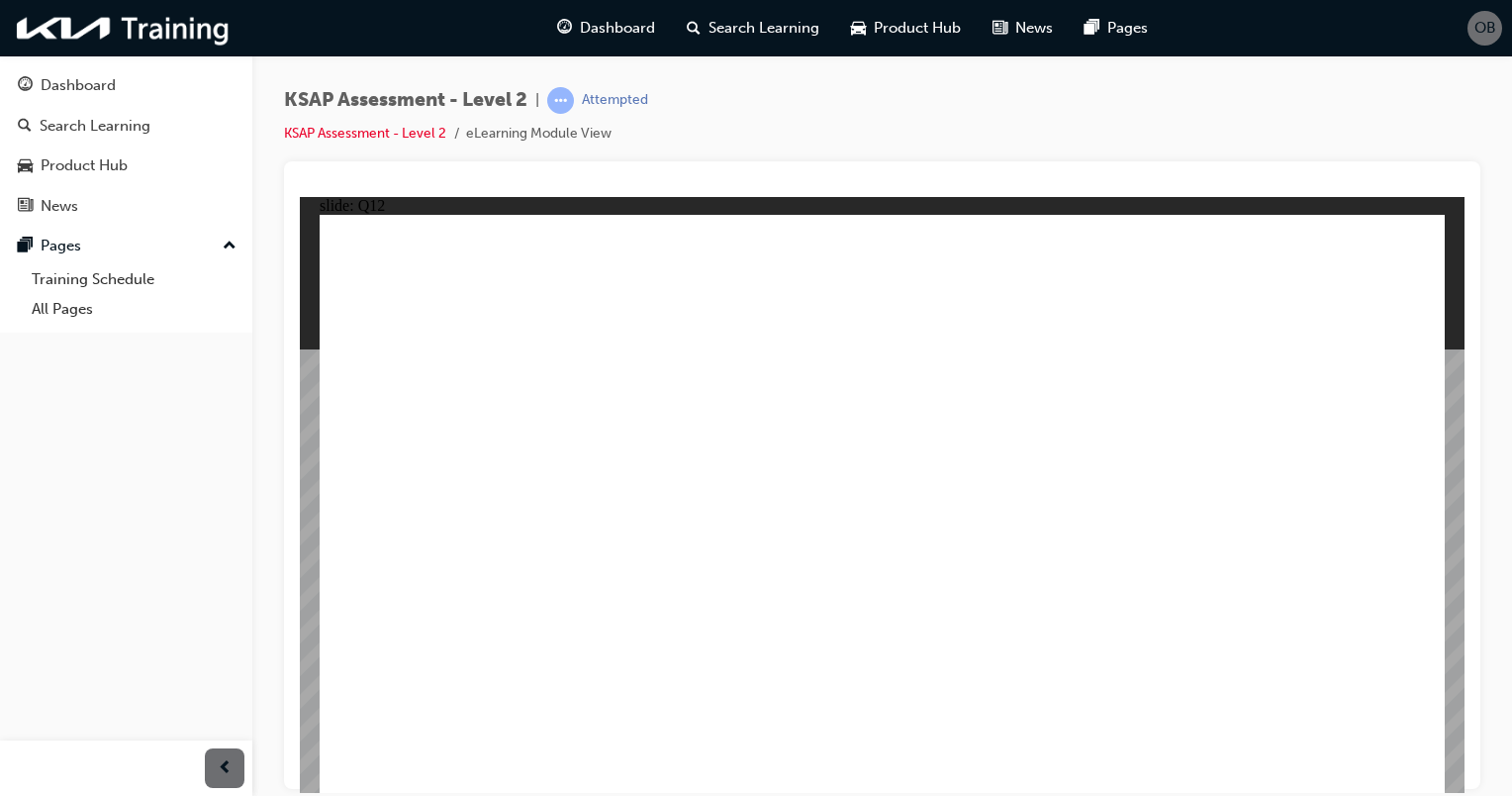 click 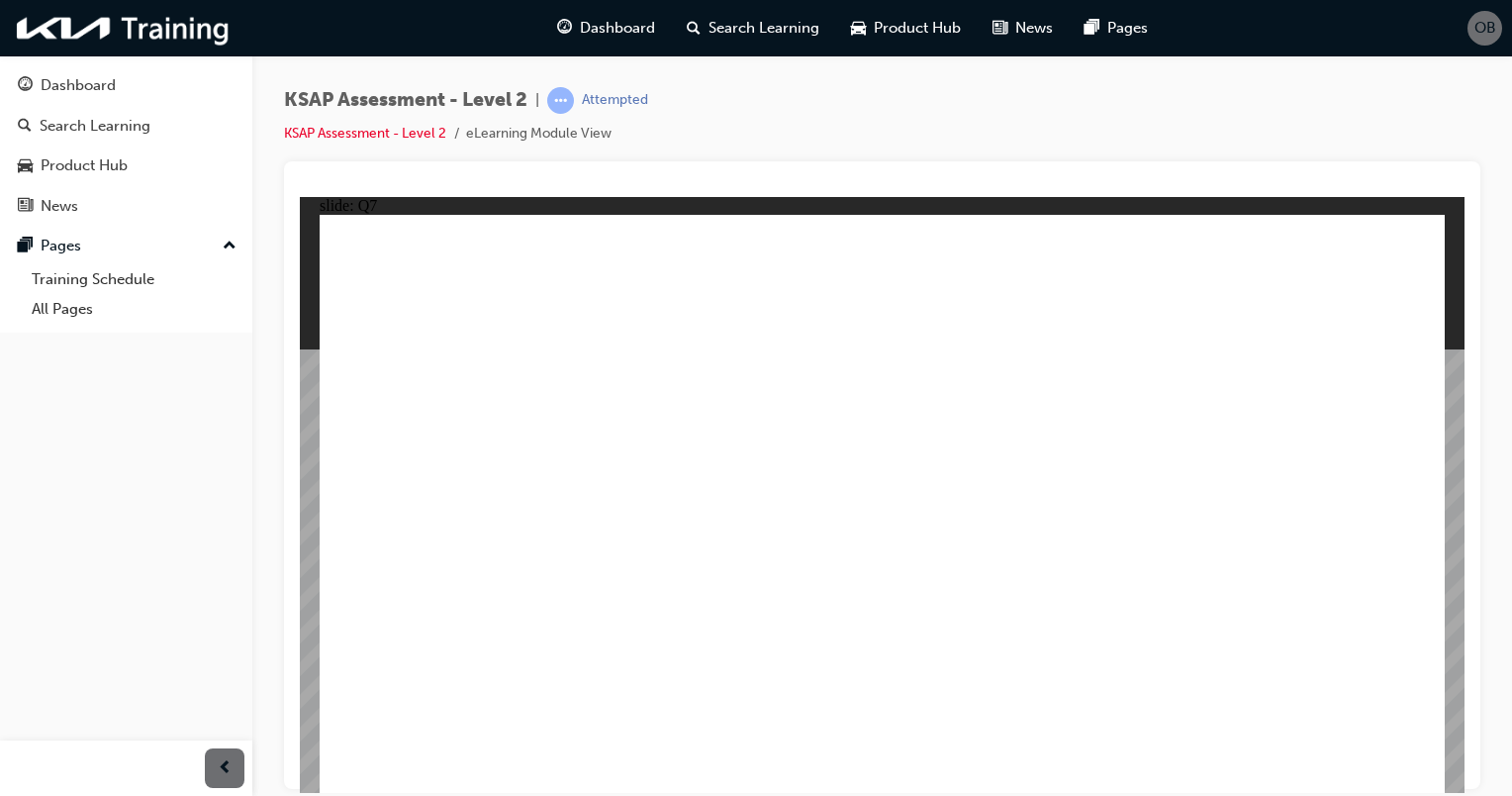 click 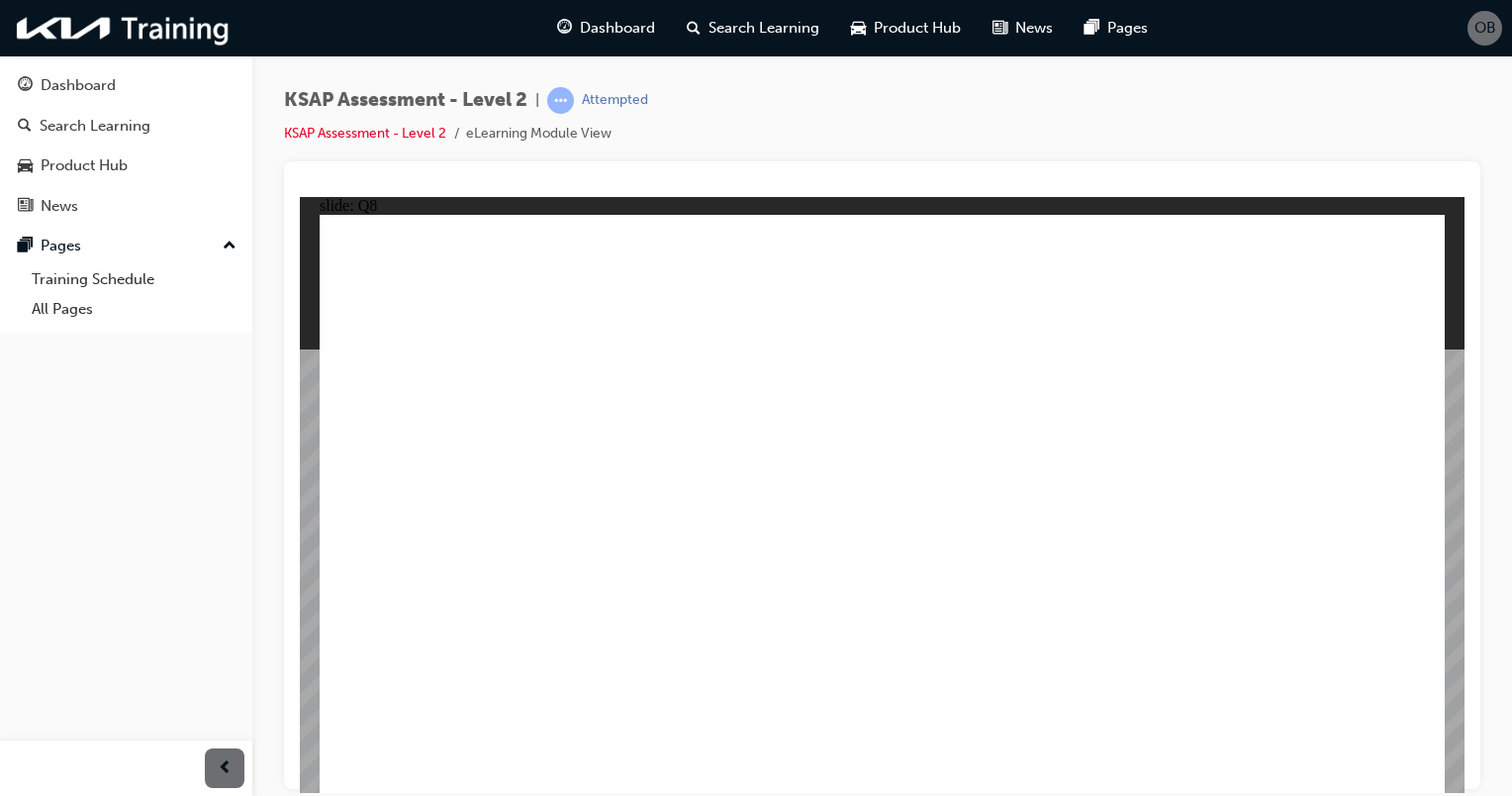 click 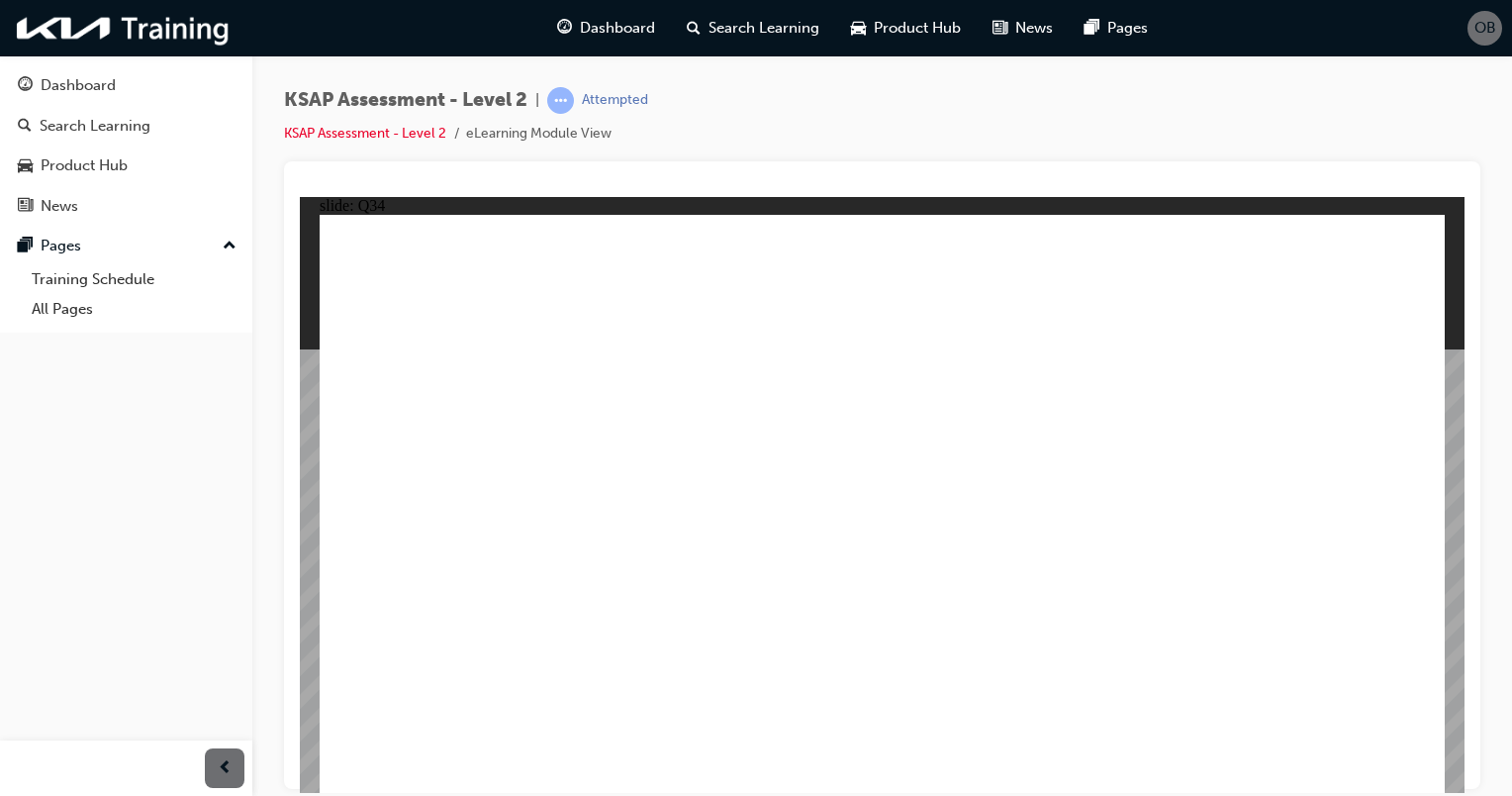 click 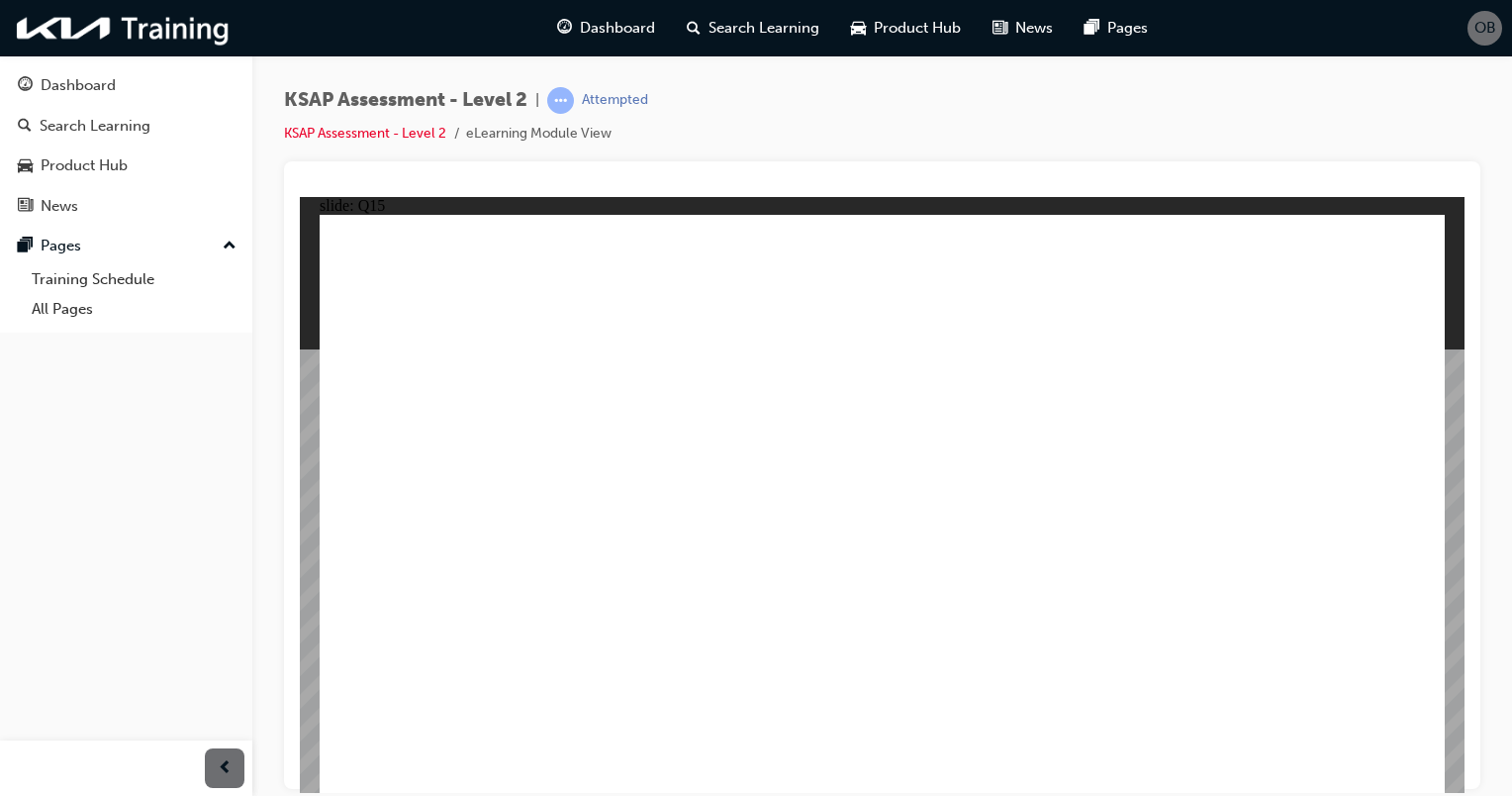 click 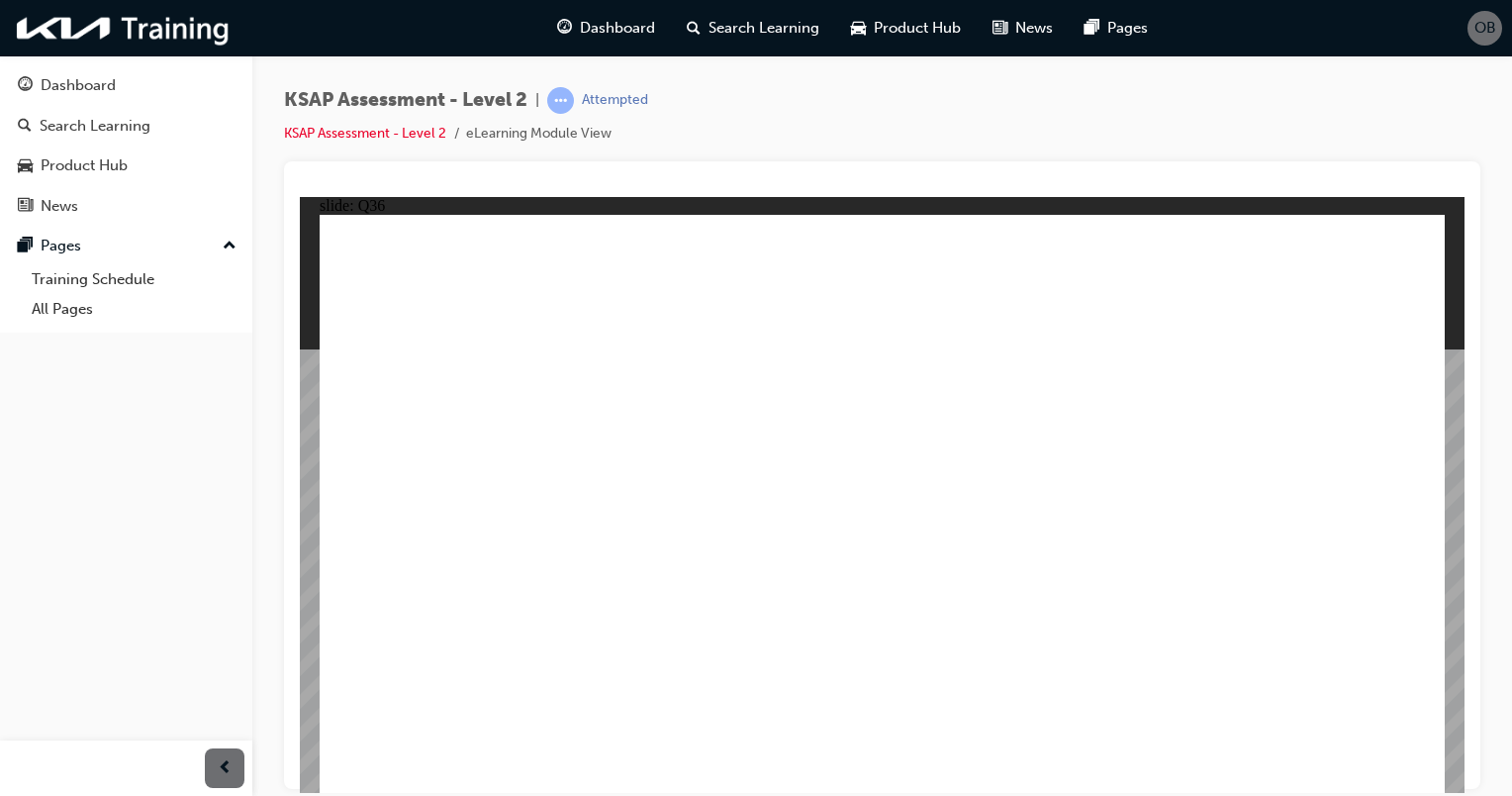 click 